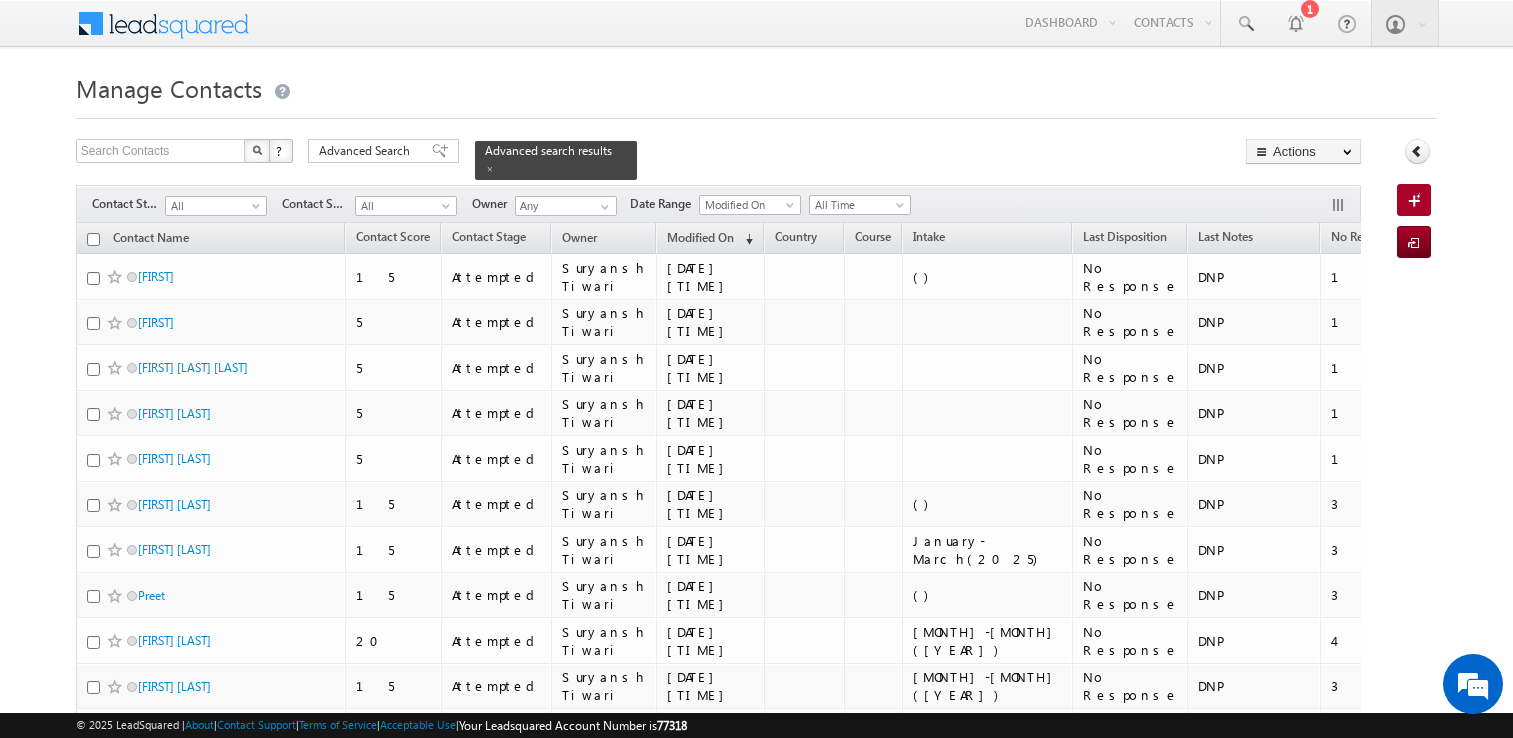 scroll, scrollTop: 0, scrollLeft: 0, axis: both 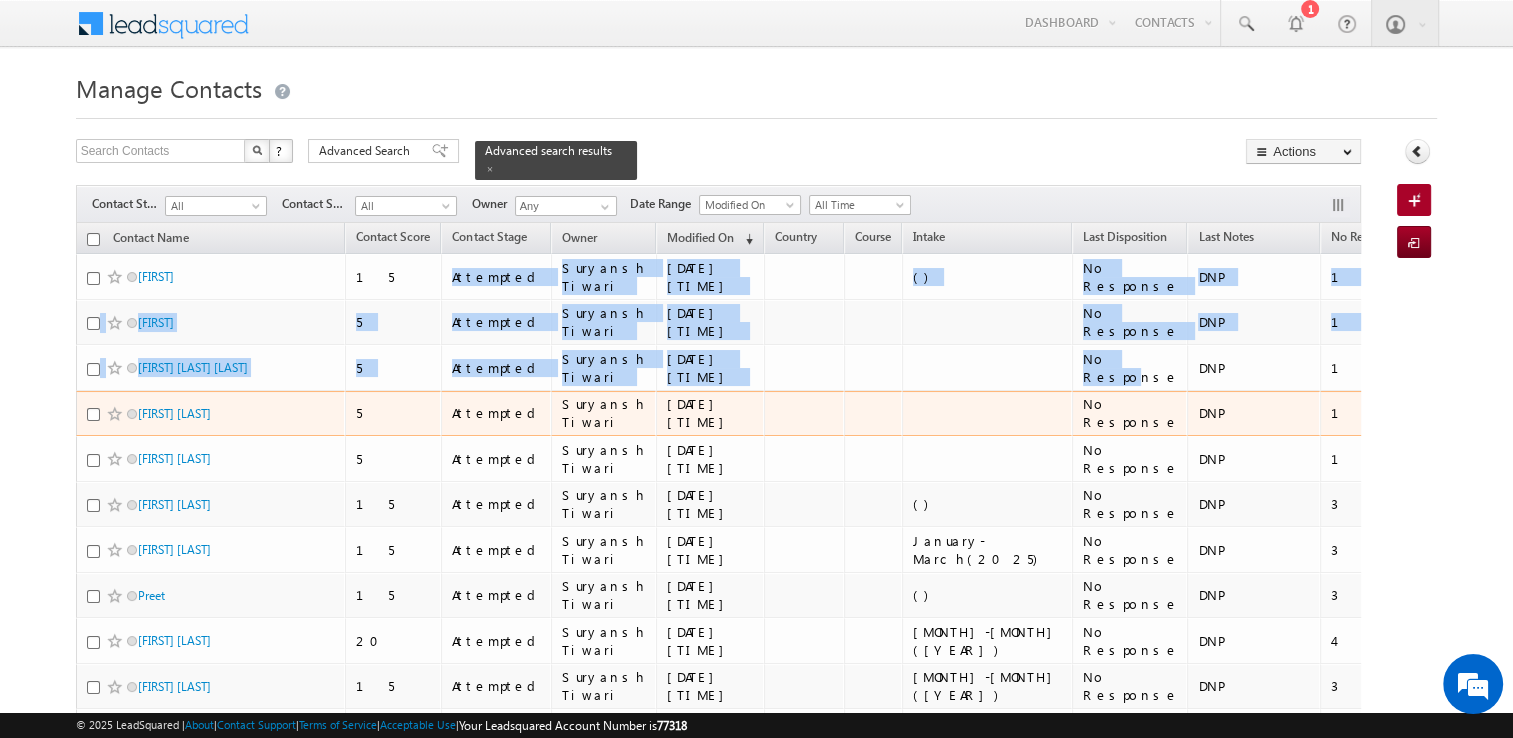 drag, startPoint x: 448, startPoint y: 264, endPoint x: 1022, endPoint y: 329, distance: 577.6686 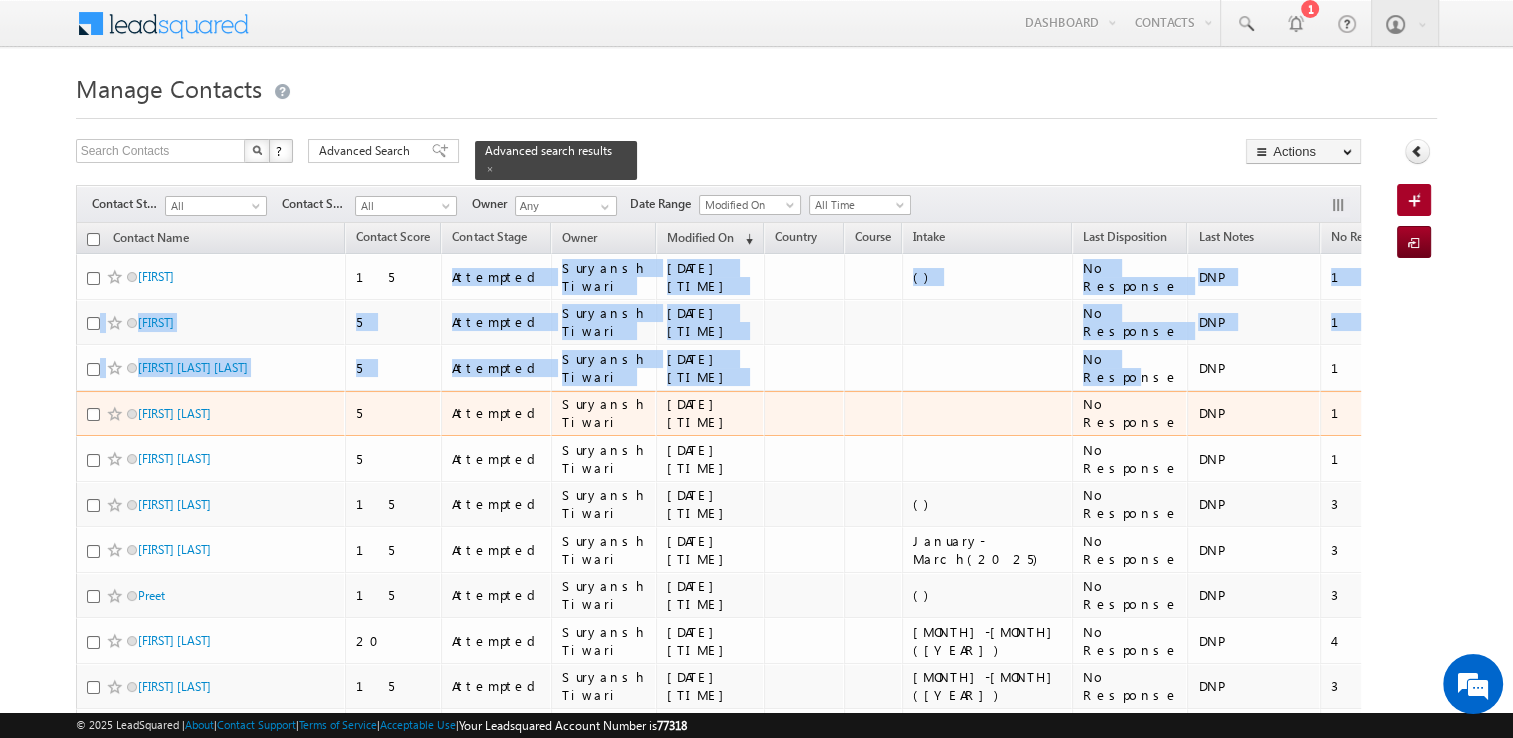 click on "Attempted   [FIRST] [LAST]   [DATE] [TIME]       ()   No Response   DNP   1   Google - GlobalGrads             [FIRST]    5   Attempted   [FIRST] [LAST]   [DATE] [TIME]         No Response   DNP   1   Outbound Phone call             [FIRST] [LAST]    5   Attempted   [FIRST] [LAST]   [DATE] [TIME]         No Response   DNP   1   Amity Webinar             [FIRST] [LAST]    5   Attempted   [FIRST] [LAST]   [DATE] [TIME]         No Response   DNP   1   Amity Webinar             [FIRST] [LAST]    5   Attempted   [FIRST] [LAST]   [DATE] [TIME]         No Response   DNP   1   Amity Webinar             [FIRST] [LAST]    15   Attempted   [FIRST] [LAST]   [DATE] [TIME]       ()   No Response   DNP   3   Google - GlobalGrads             [FIRST] [LAST]    15   Attempted   [FIRST] [LAST]   [DATE] [TIME]       [MONTH]-[MONTH]([YEAR])   No Response   DNP   3   Google - GlobalGrads             [FIRST]    15   Attempted   [FIRST] [LAST]   [DATE] [TIME]" at bounding box center [919, 1818] 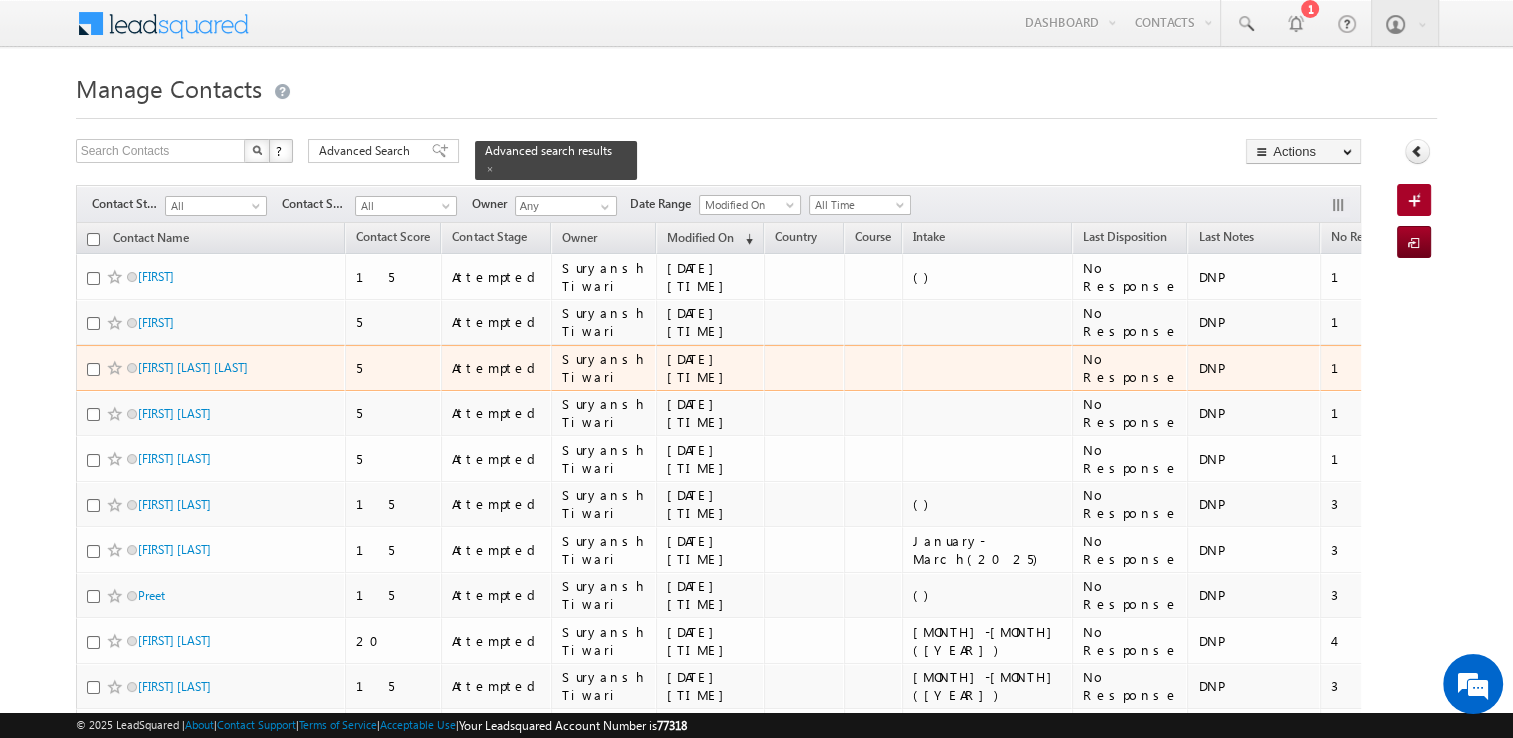click on "Suryansh Tiwari" at bounding box center [603, 368] 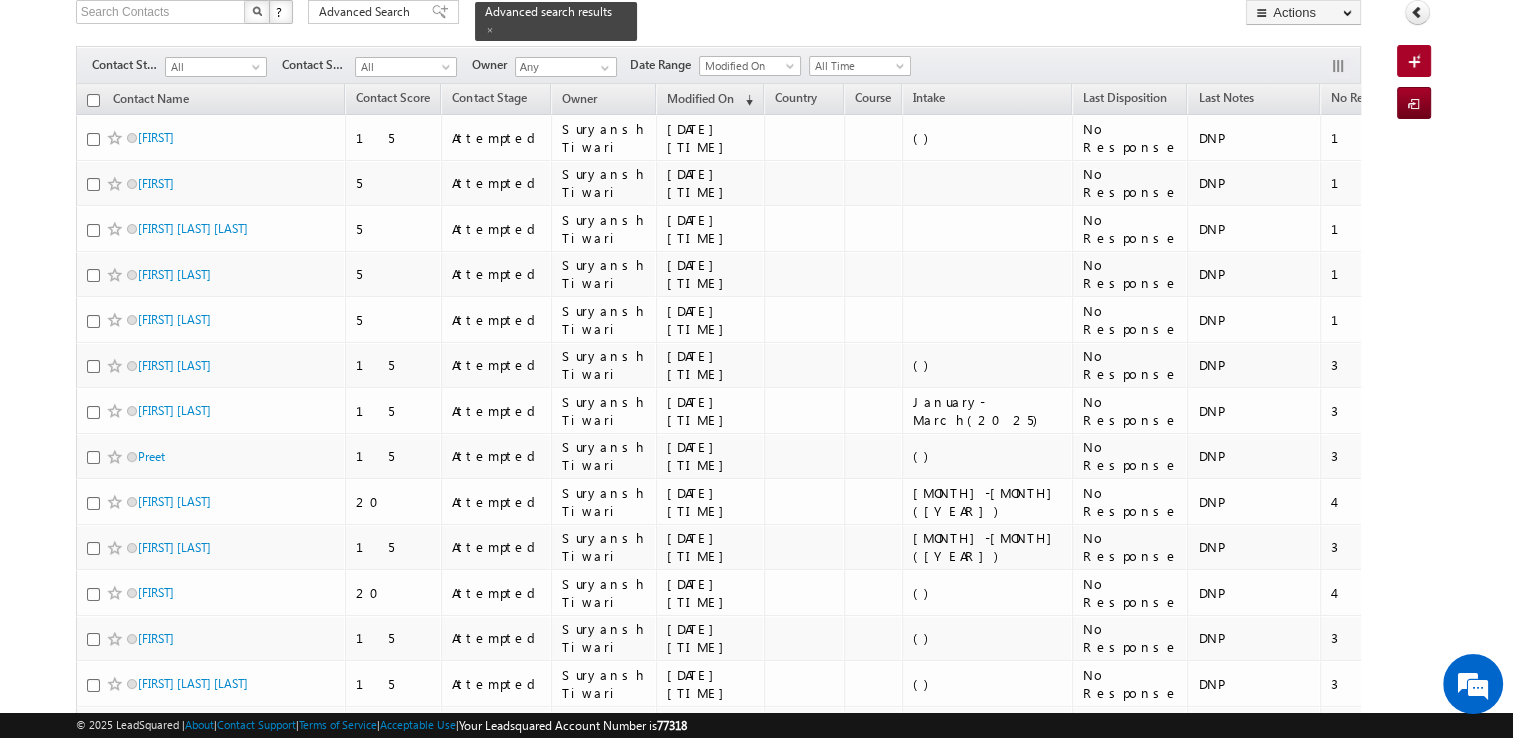 scroll, scrollTop: 0, scrollLeft: 0, axis: both 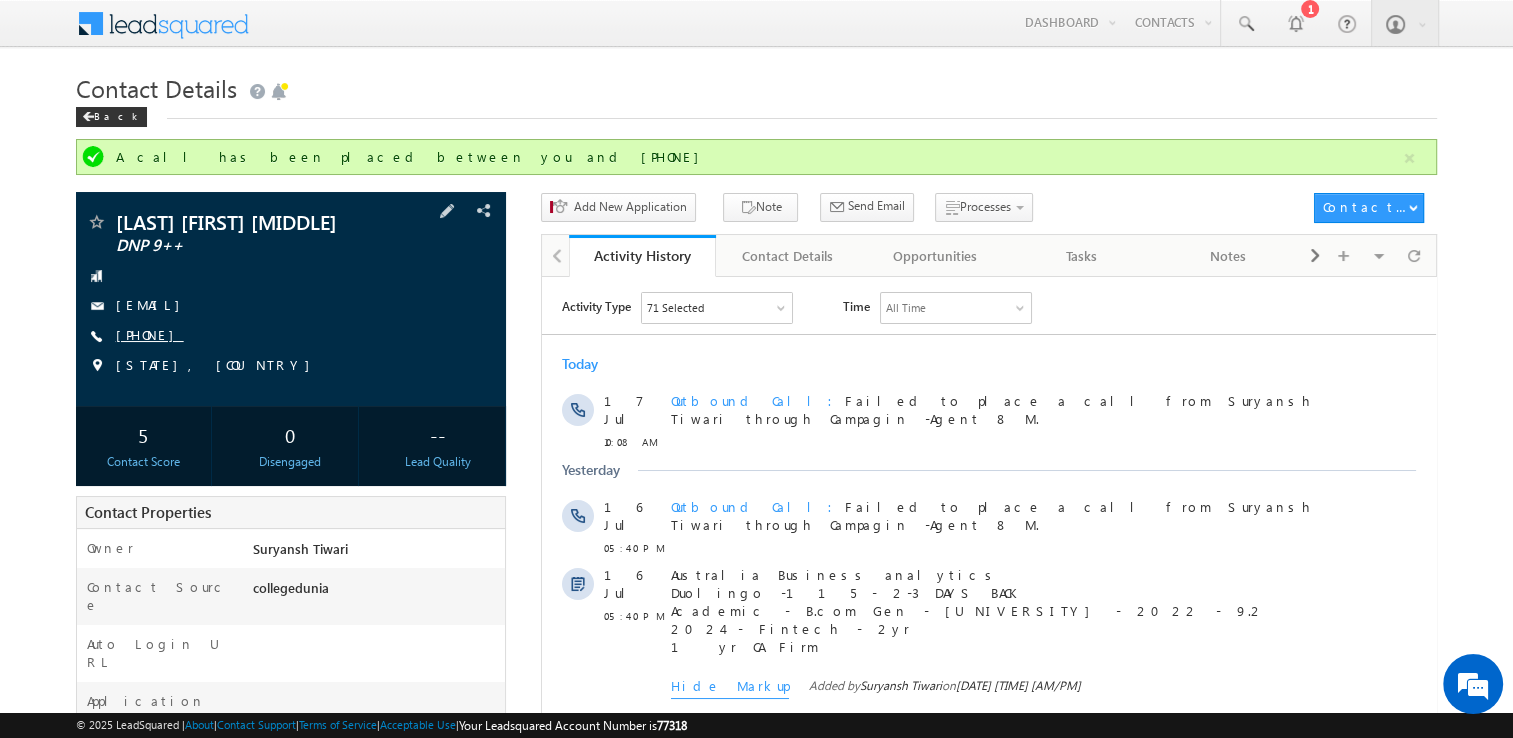 click on "[PHONE]" at bounding box center (150, 334) 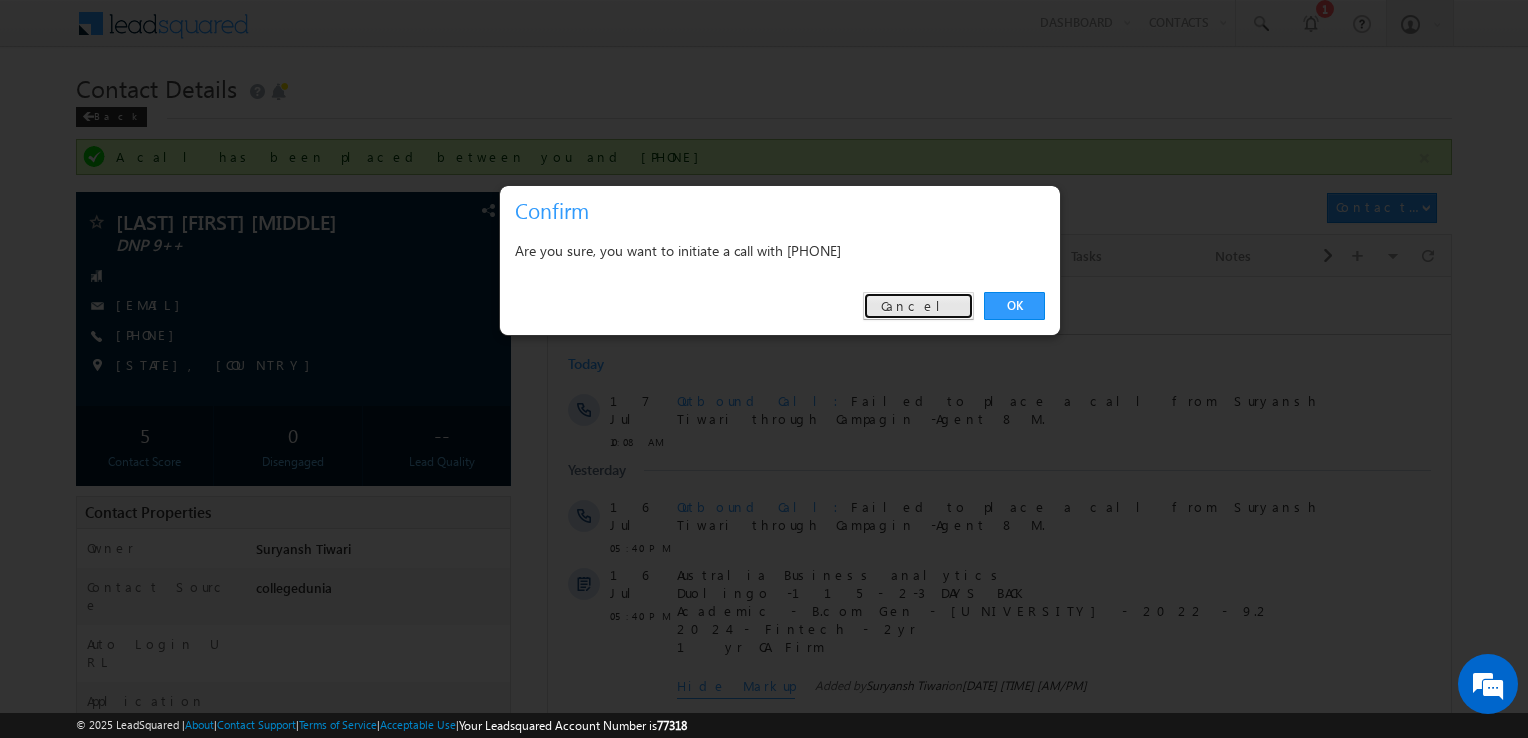 click on "Cancel" at bounding box center (918, 306) 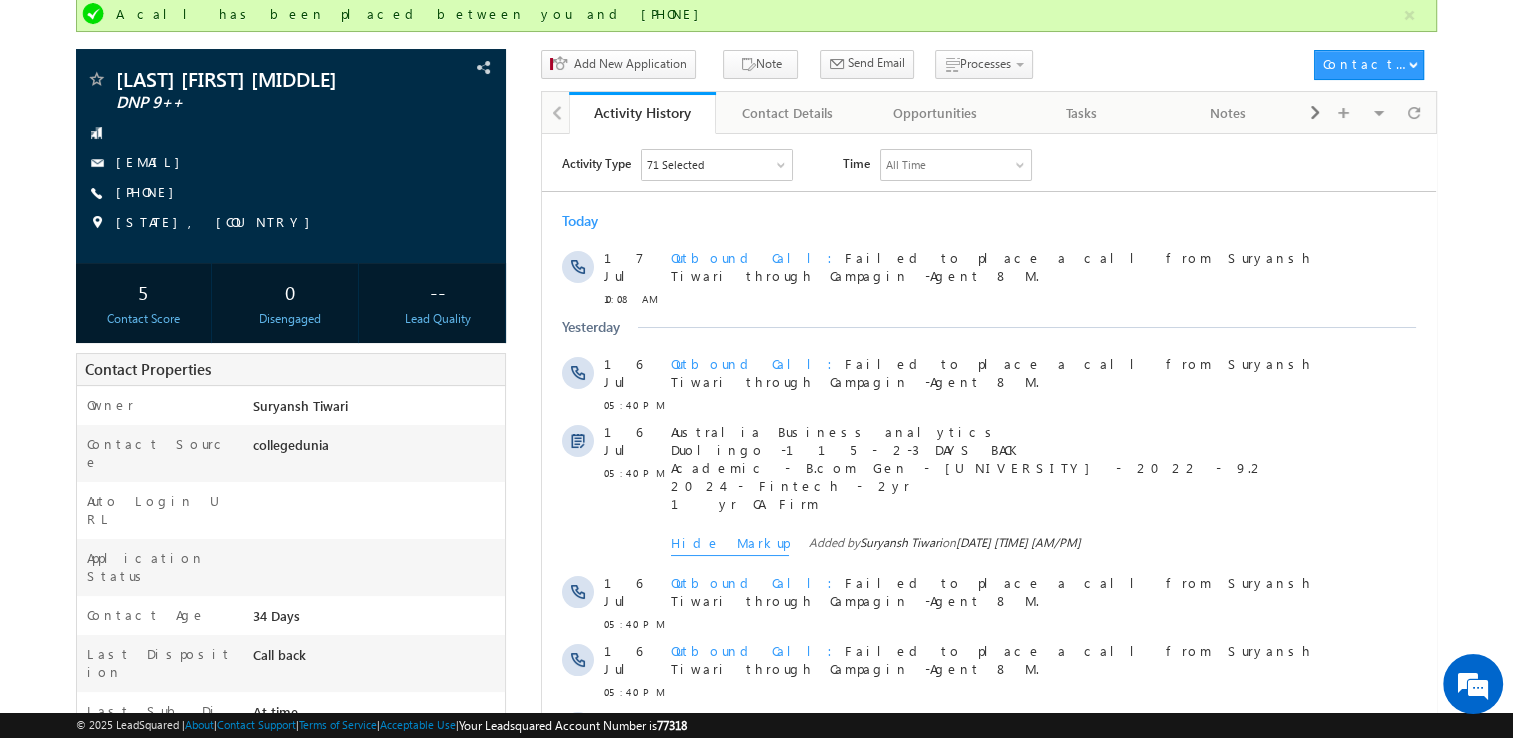 scroll, scrollTop: 144, scrollLeft: 0, axis: vertical 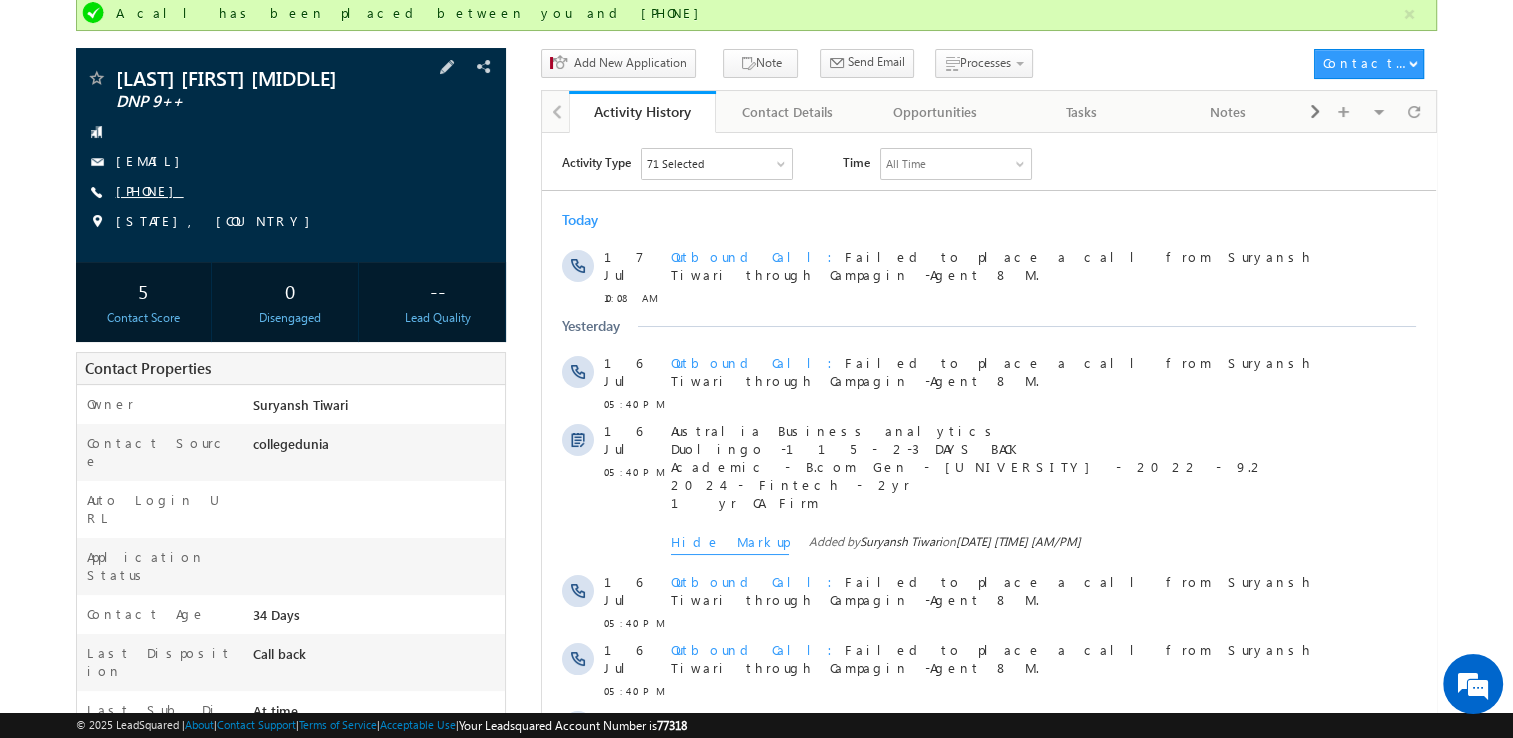 click on "[PHONE]" at bounding box center [150, 190] 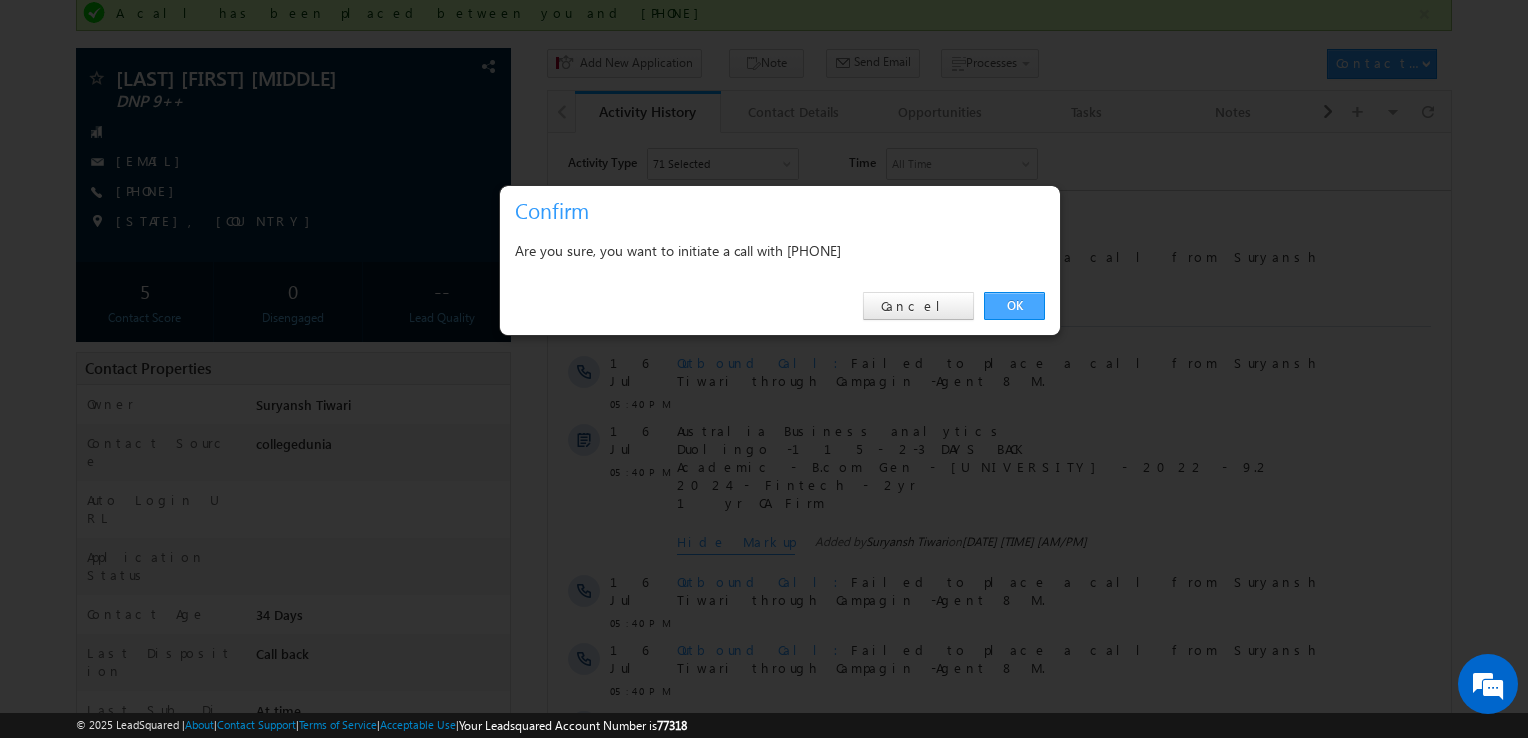 click on "OK" at bounding box center (1014, 306) 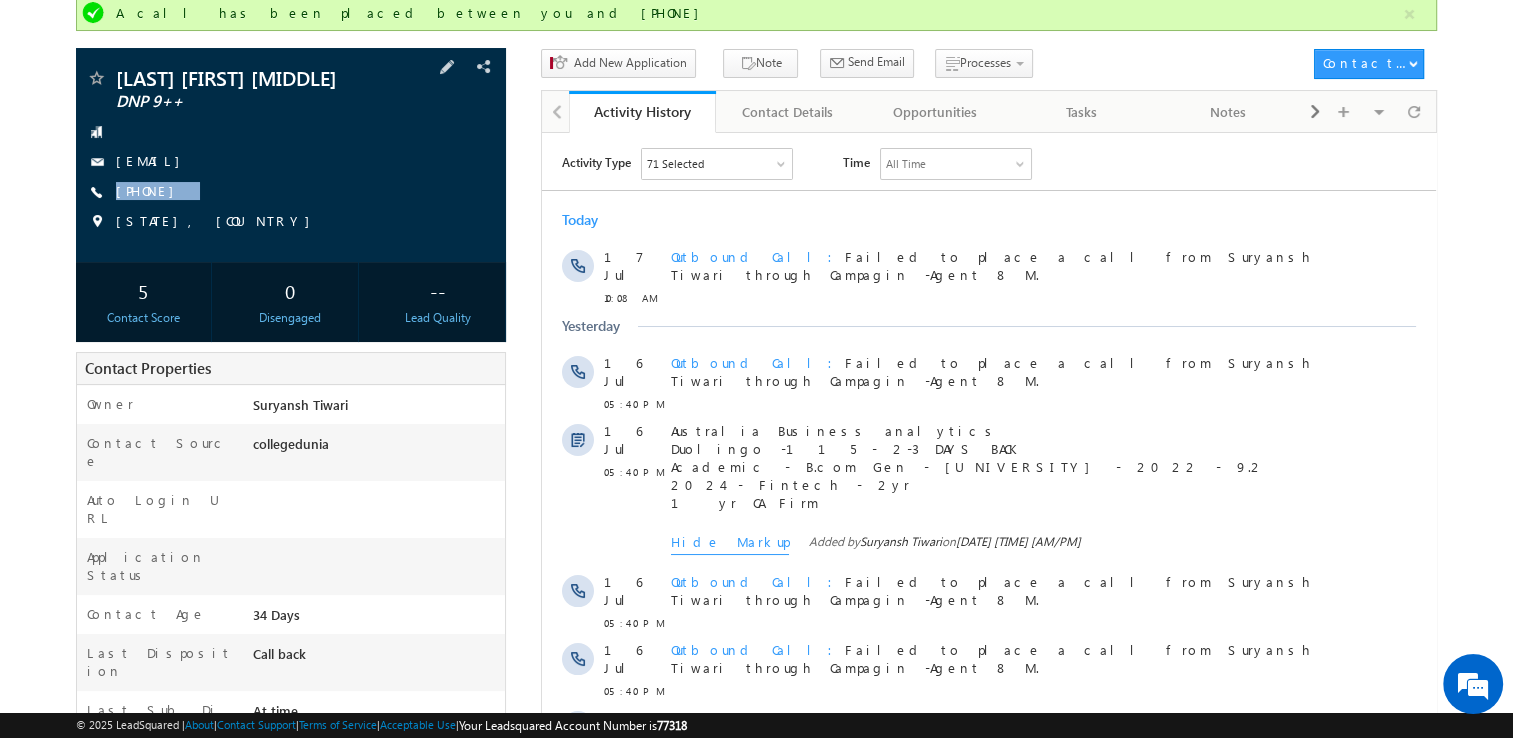 copy on "+91-9595294422" 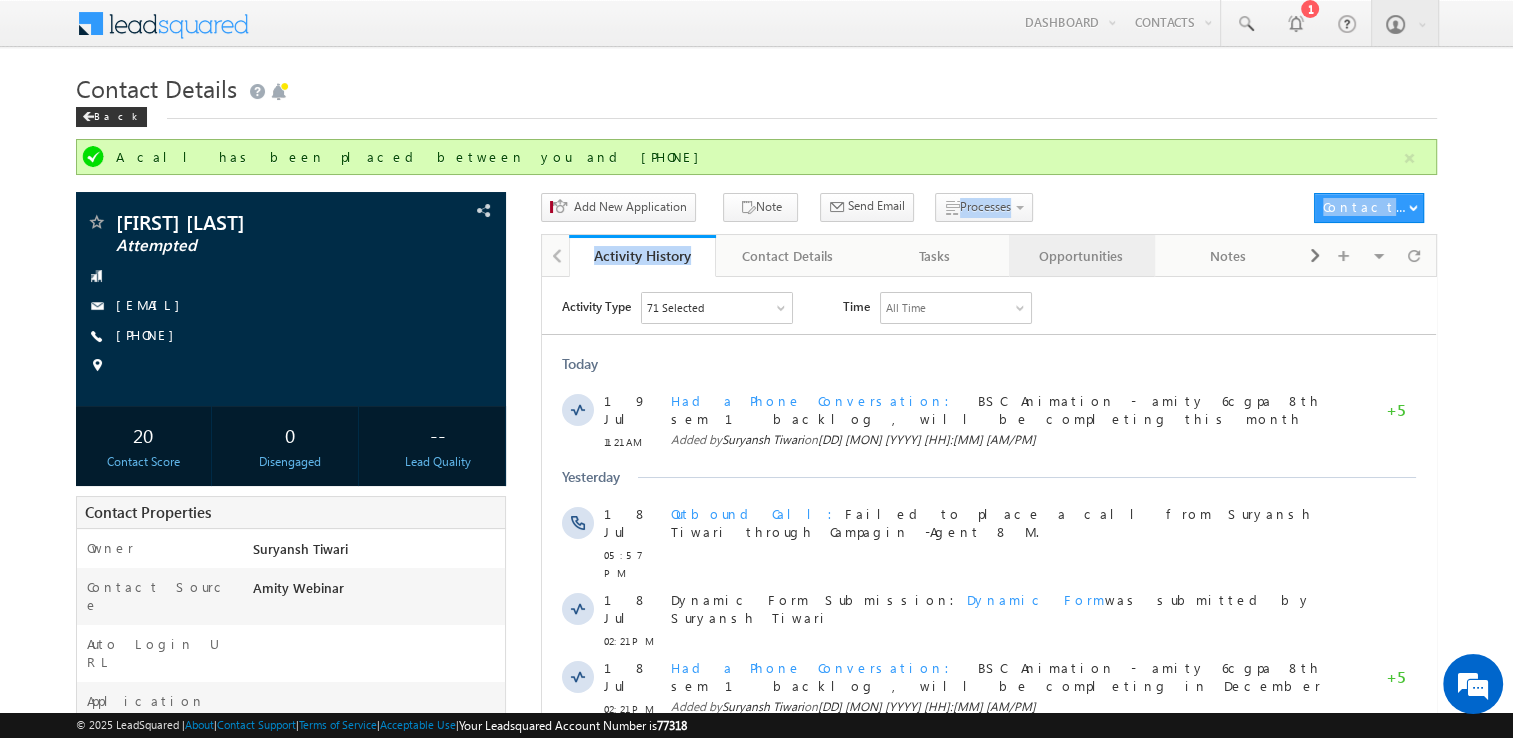 scroll, scrollTop: 0, scrollLeft: 0, axis: both 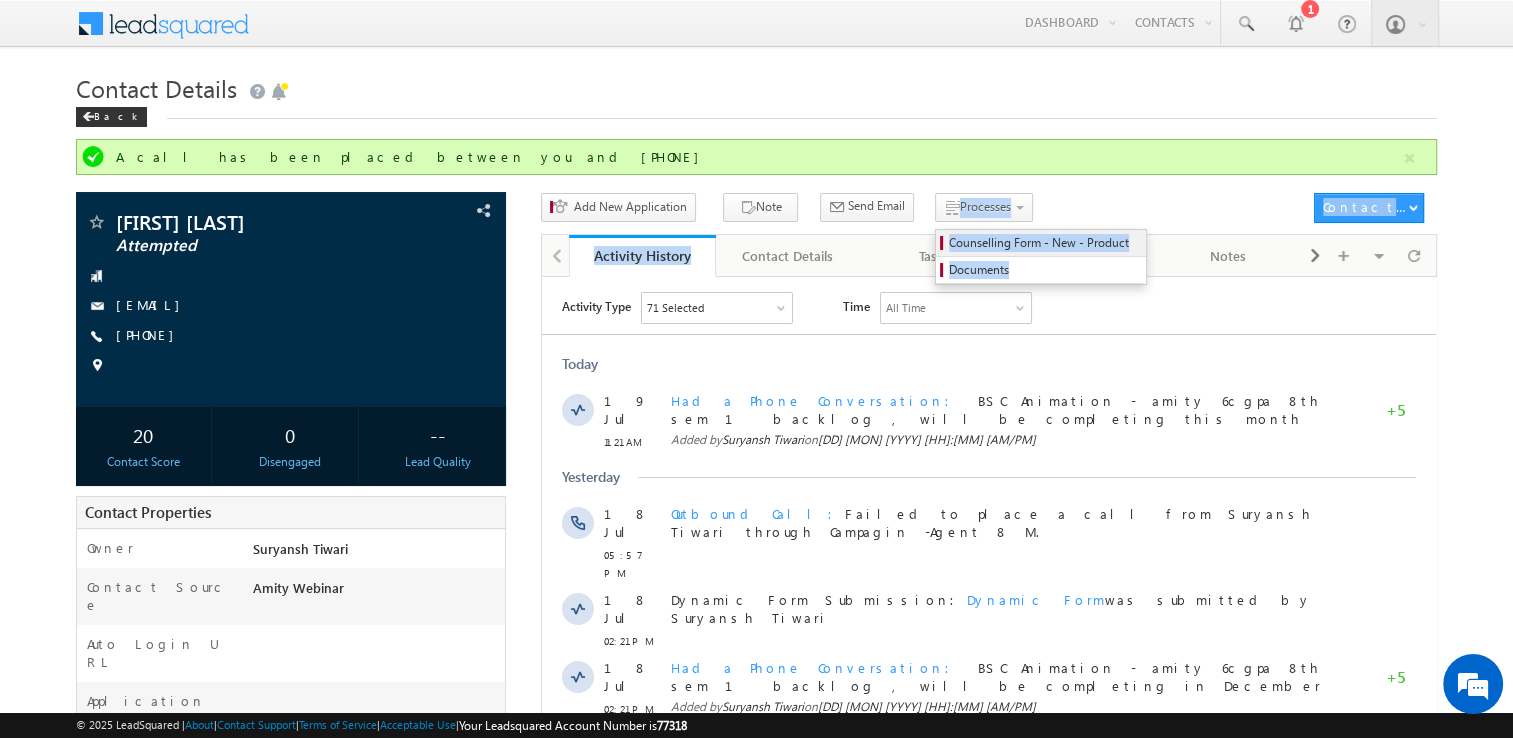 click on "Counselling Form - New - Product" at bounding box center (1041, 243) 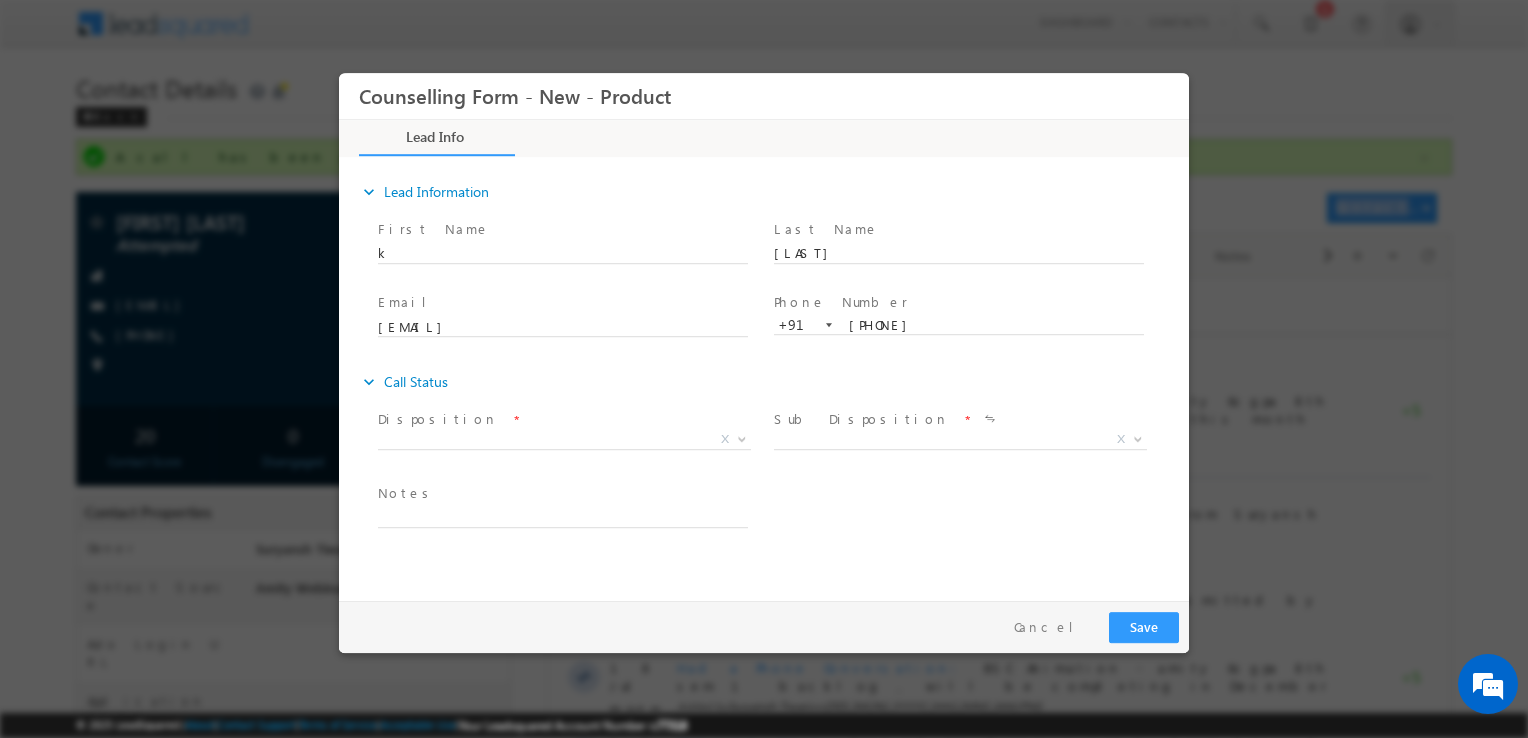 scroll, scrollTop: 0, scrollLeft: 0, axis: both 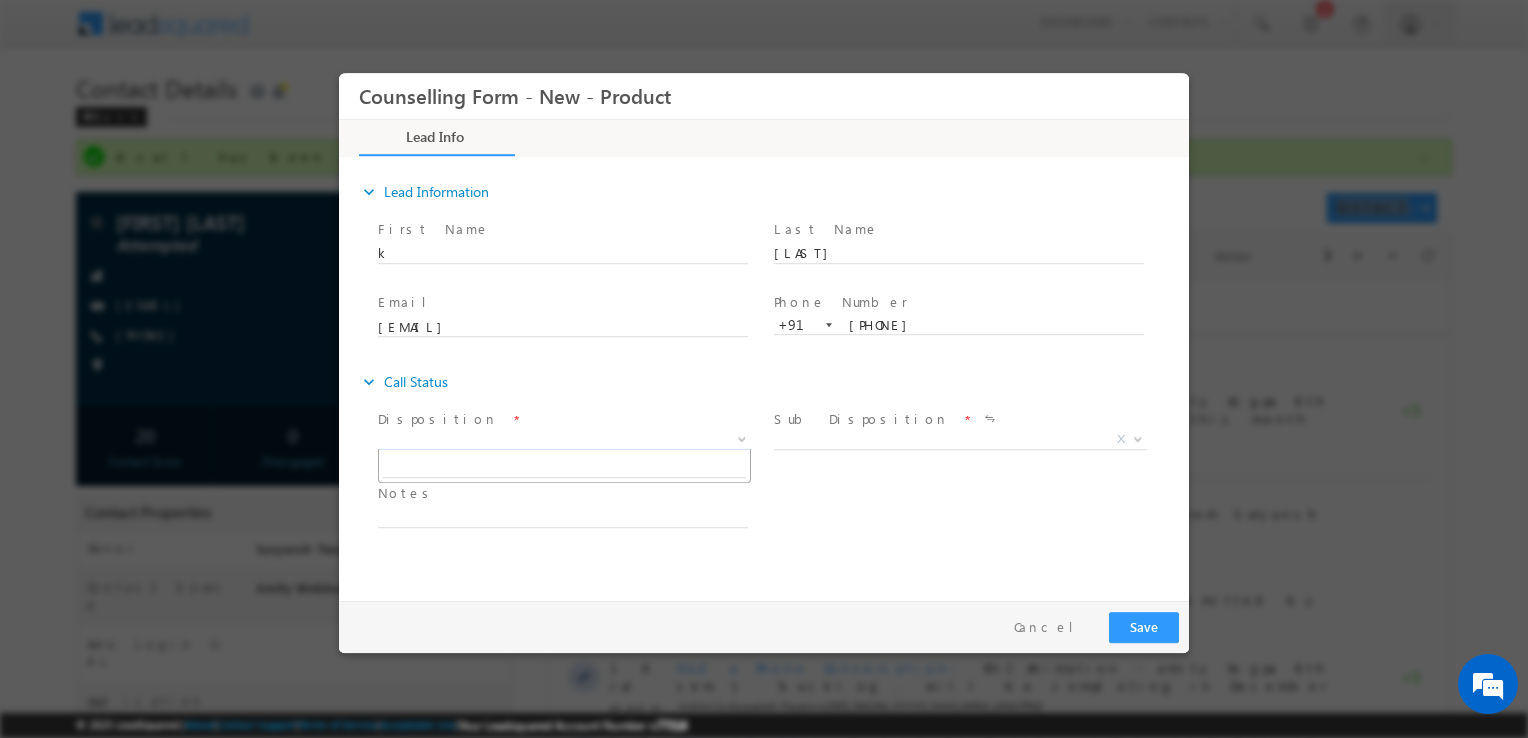 click on "X" at bounding box center (564, 440) 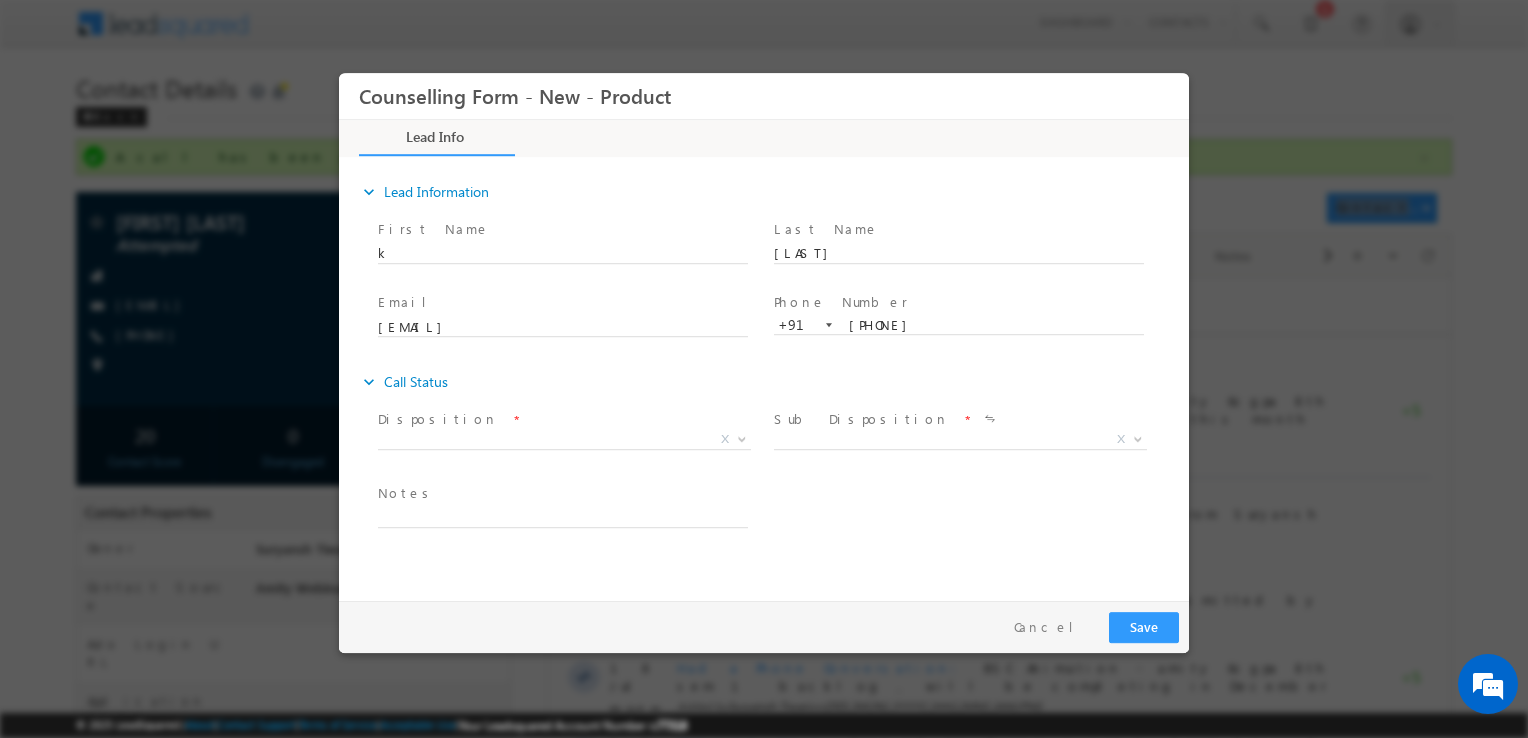 click on "Follow Up Date
*
Notes
*" at bounding box center (781, 516) 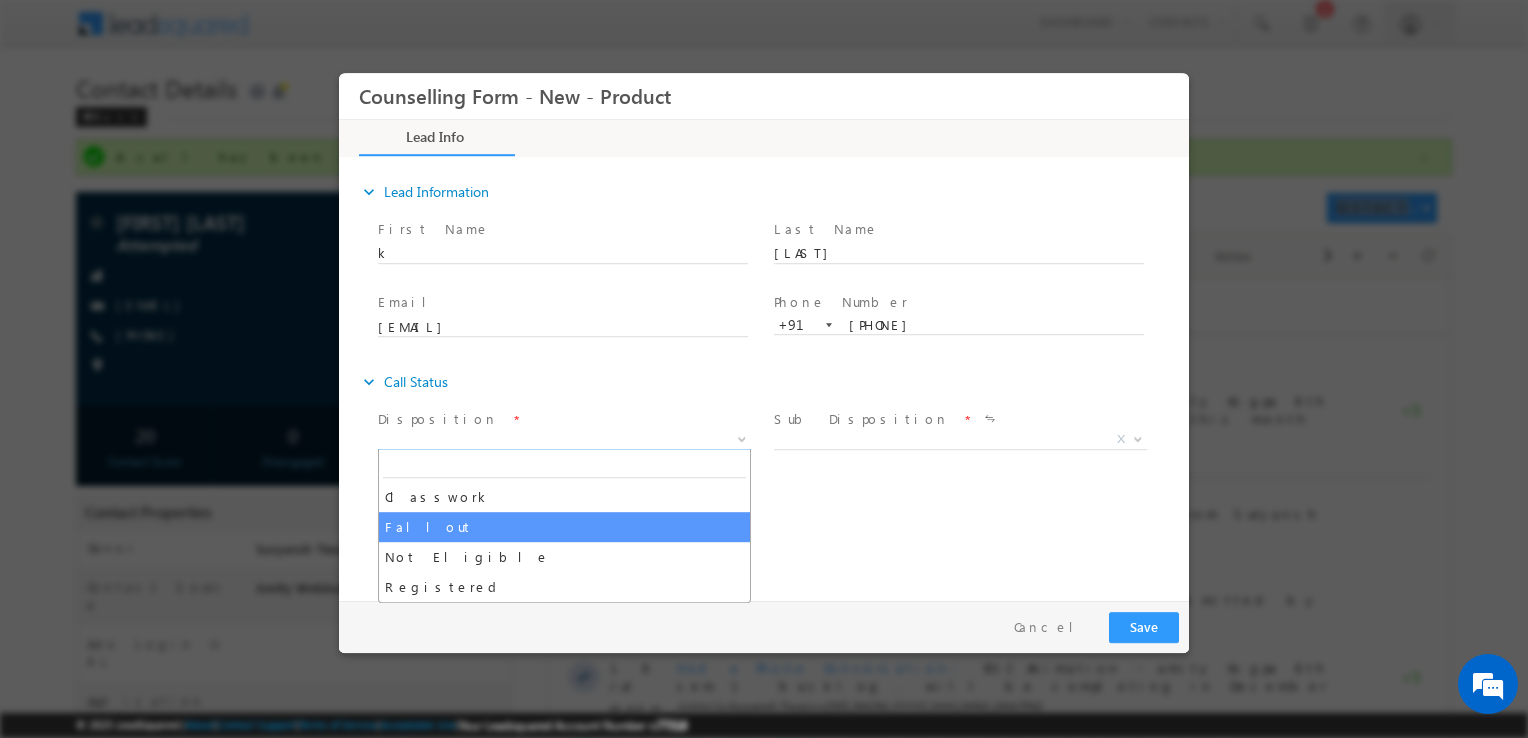click on "X" at bounding box center (564, 440) 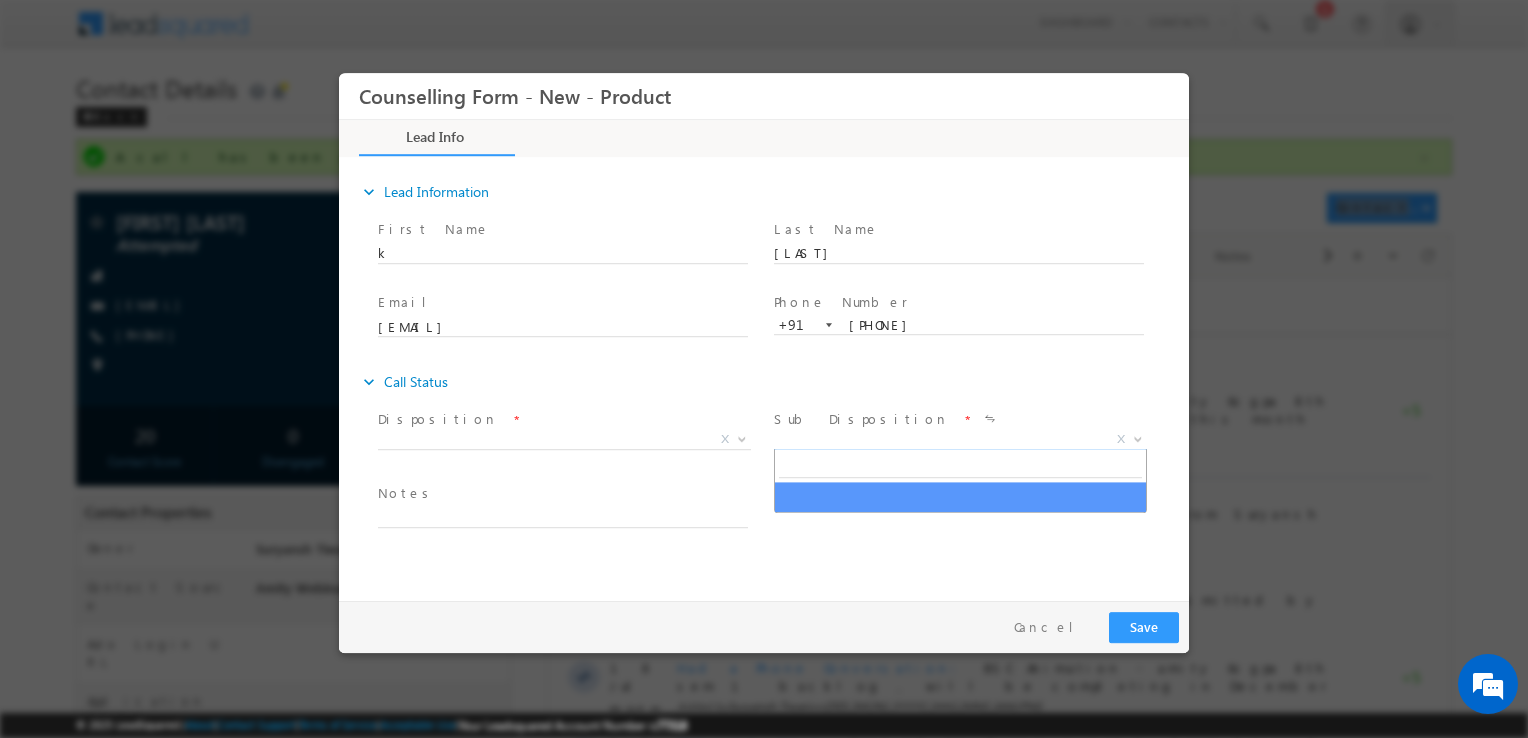 click on "X" at bounding box center [960, 440] 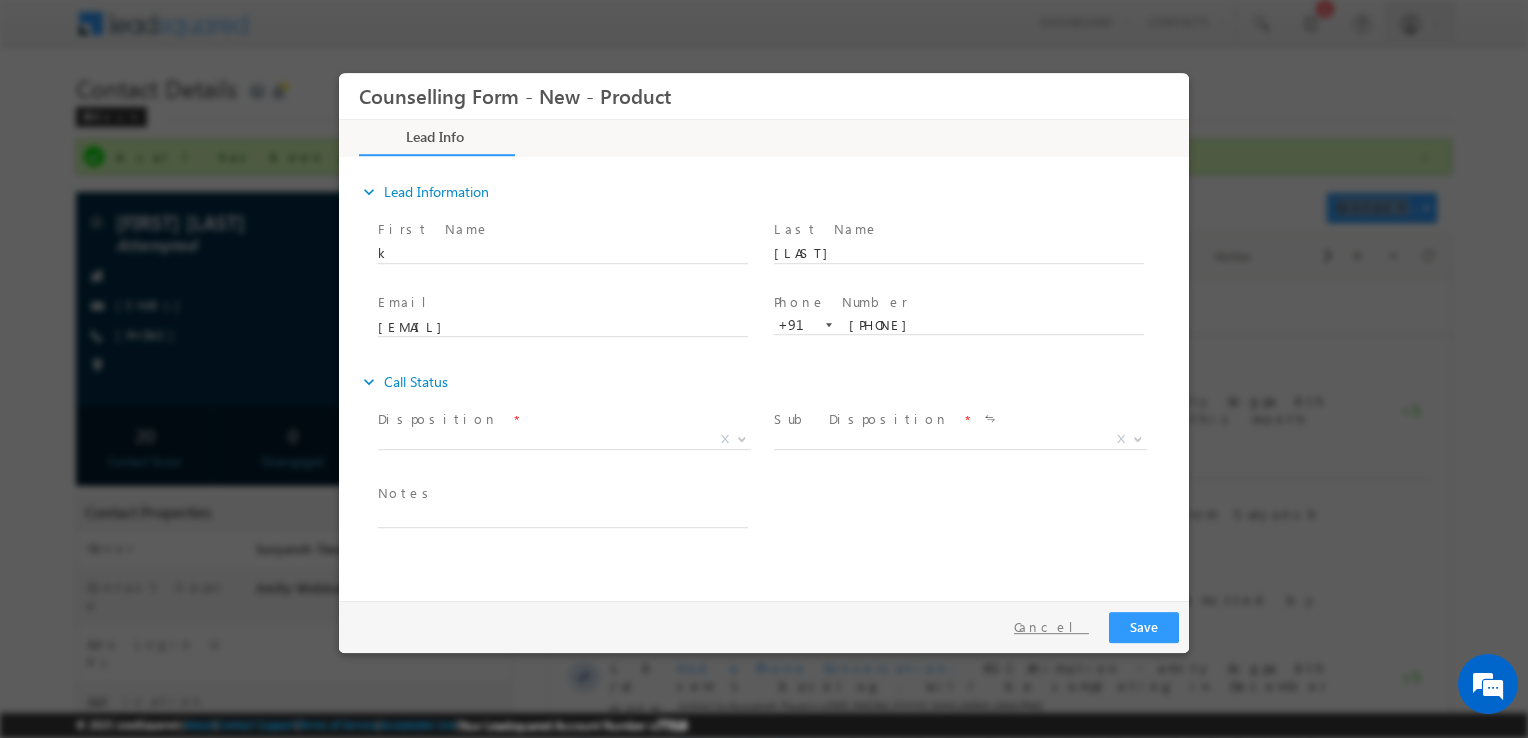 click on "Cancel" at bounding box center [1051, 627] 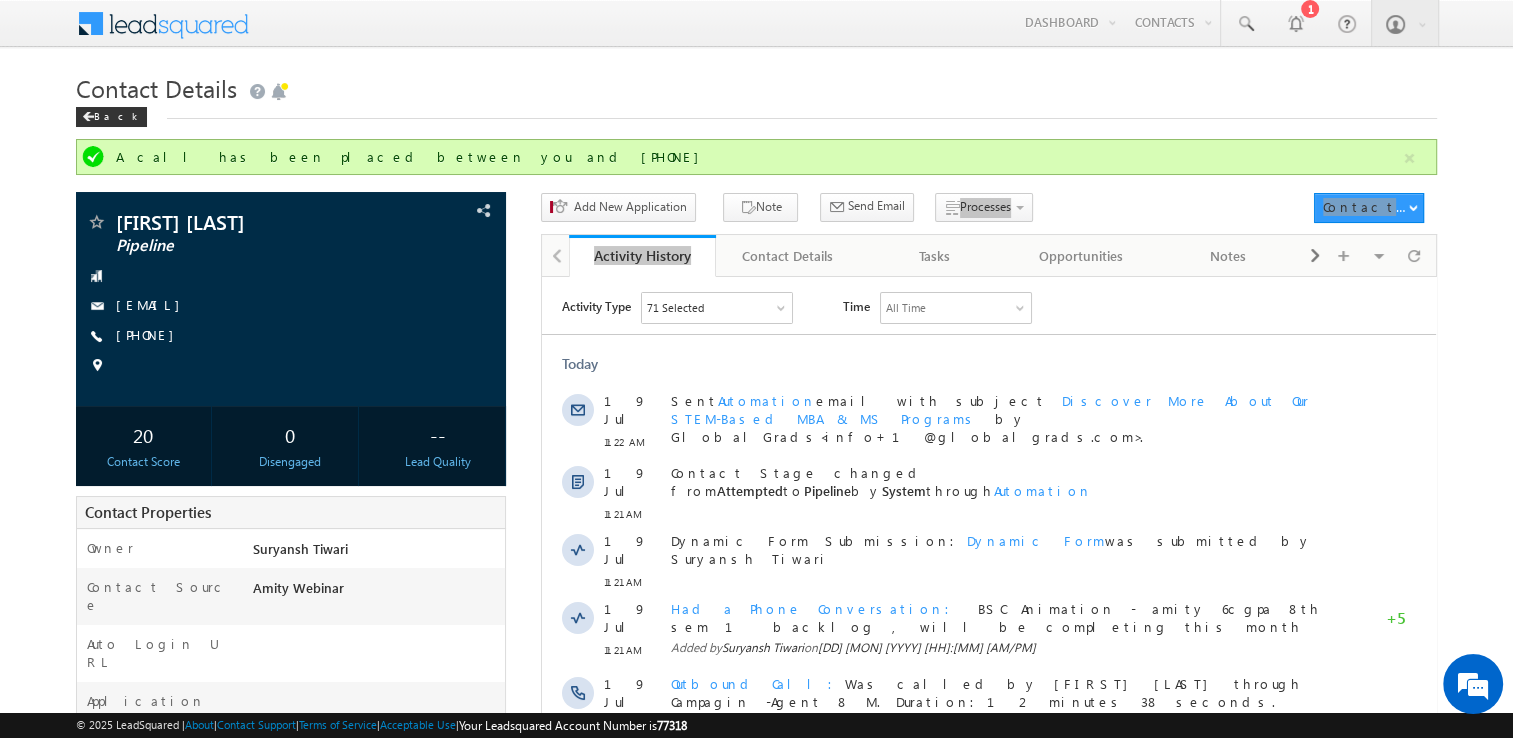 click on "Activity Type
71 Selected
Select All Sales Activities 1 Sales Activity Opportunities 1 University Application Email Activities 18 Email Bounced Email Link Clicked Email Marked Spam Email Opened Inbound Contact through Email Mailing preference link clicked Negative Response to Email Neutral Response to Email Positive Response to Email Resubscribed Subscribed To Newsletter Subscribed To Promotional Emails Unsubscribe Link Clicked Unsubscribed Unsubscribed From Newsletter Unsubscribed From Promotional Emails View in browser link Clicked Email Sent Web Activities 5 Conversion Button Clicked Converted to Contact Form Submitted on Website Page Visited on Website Tracking URL Clicked Contact Capture Activities 1 Contact Capture Phone Call Activities 2 Inbound Phone Call Activity Outbound Phone Call Activity Other Activities 19 Application Form Document Generation Had a Phone Conversation 5" at bounding box center [989, 760] 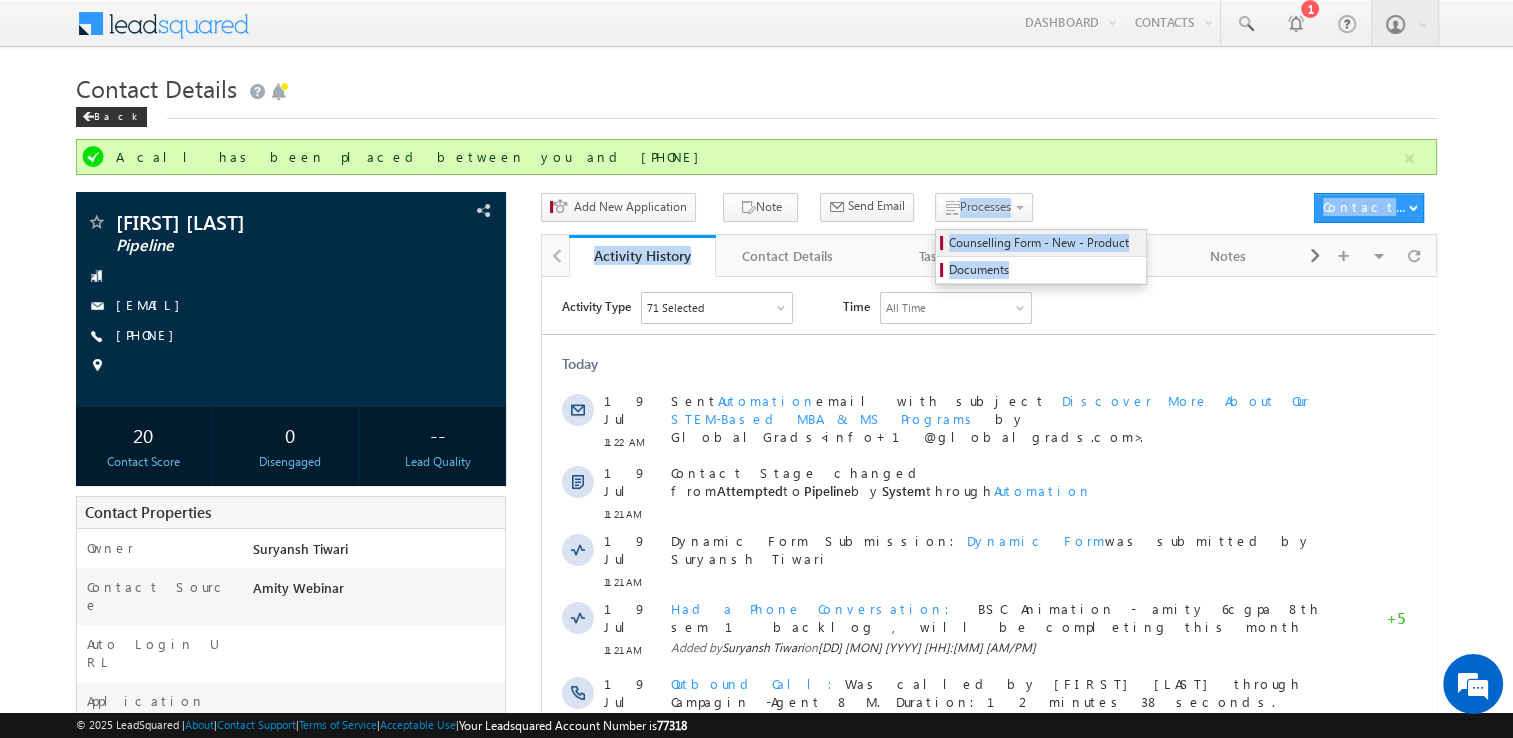 click on "Counselling Form - New - Product" at bounding box center (1044, 243) 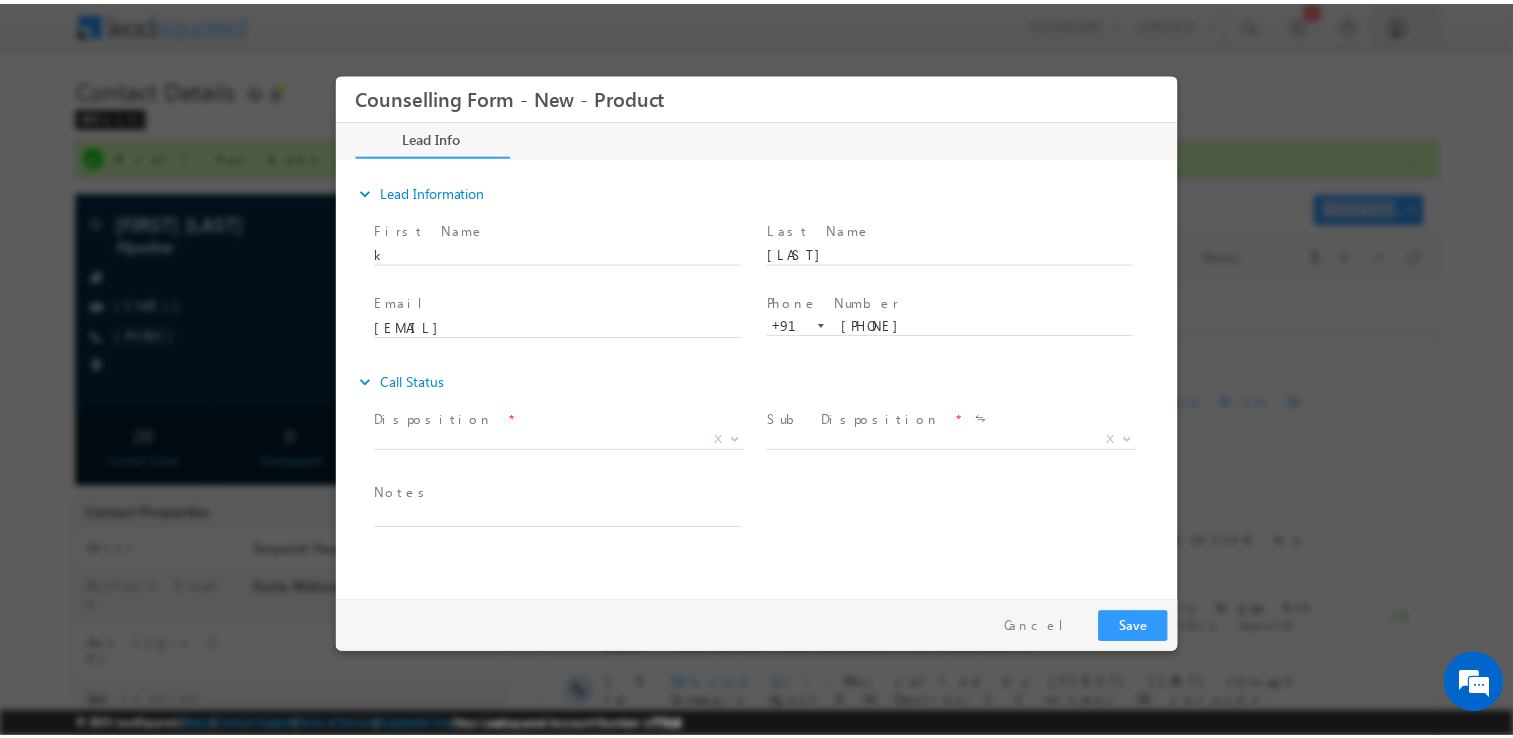 scroll, scrollTop: 0, scrollLeft: 0, axis: both 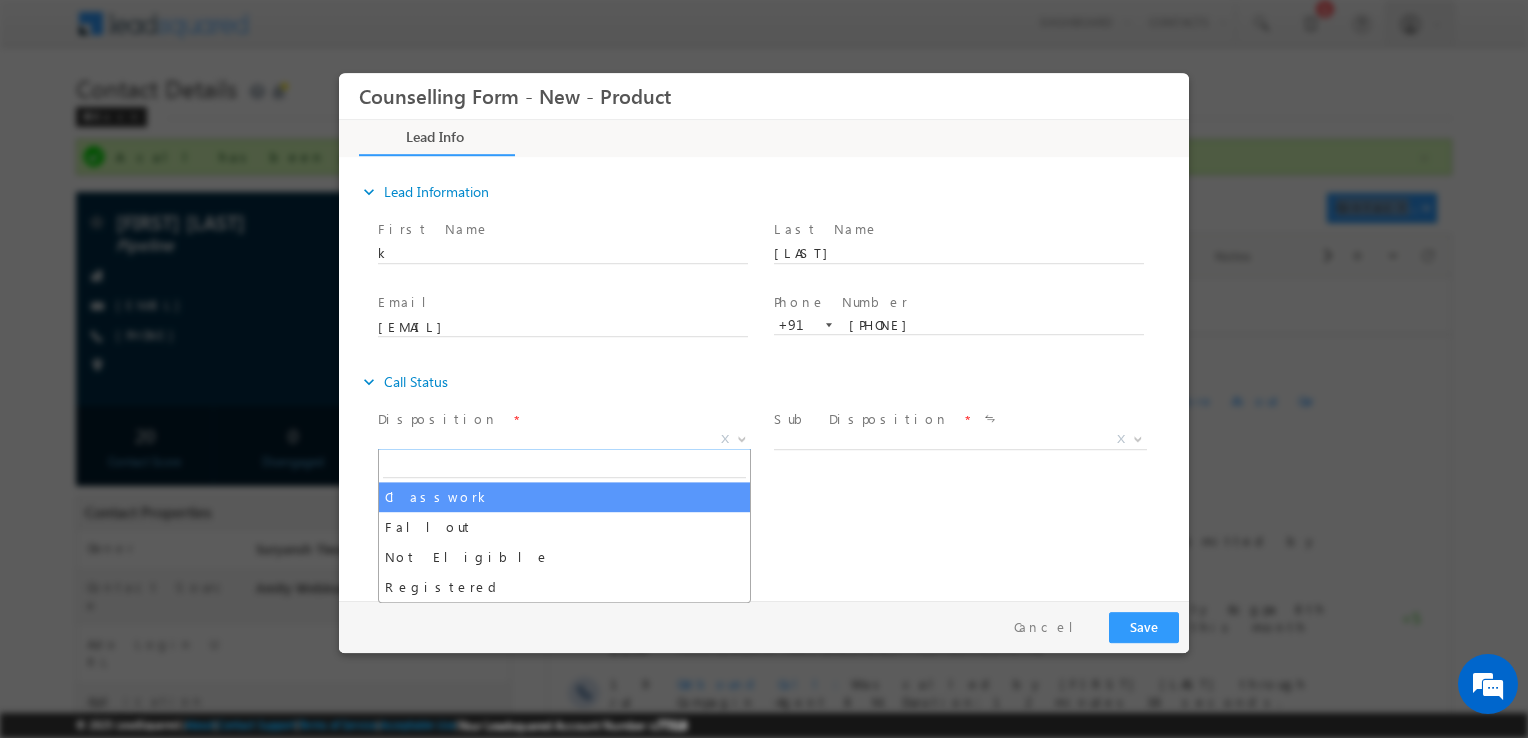 click on "X" at bounding box center [564, 440] 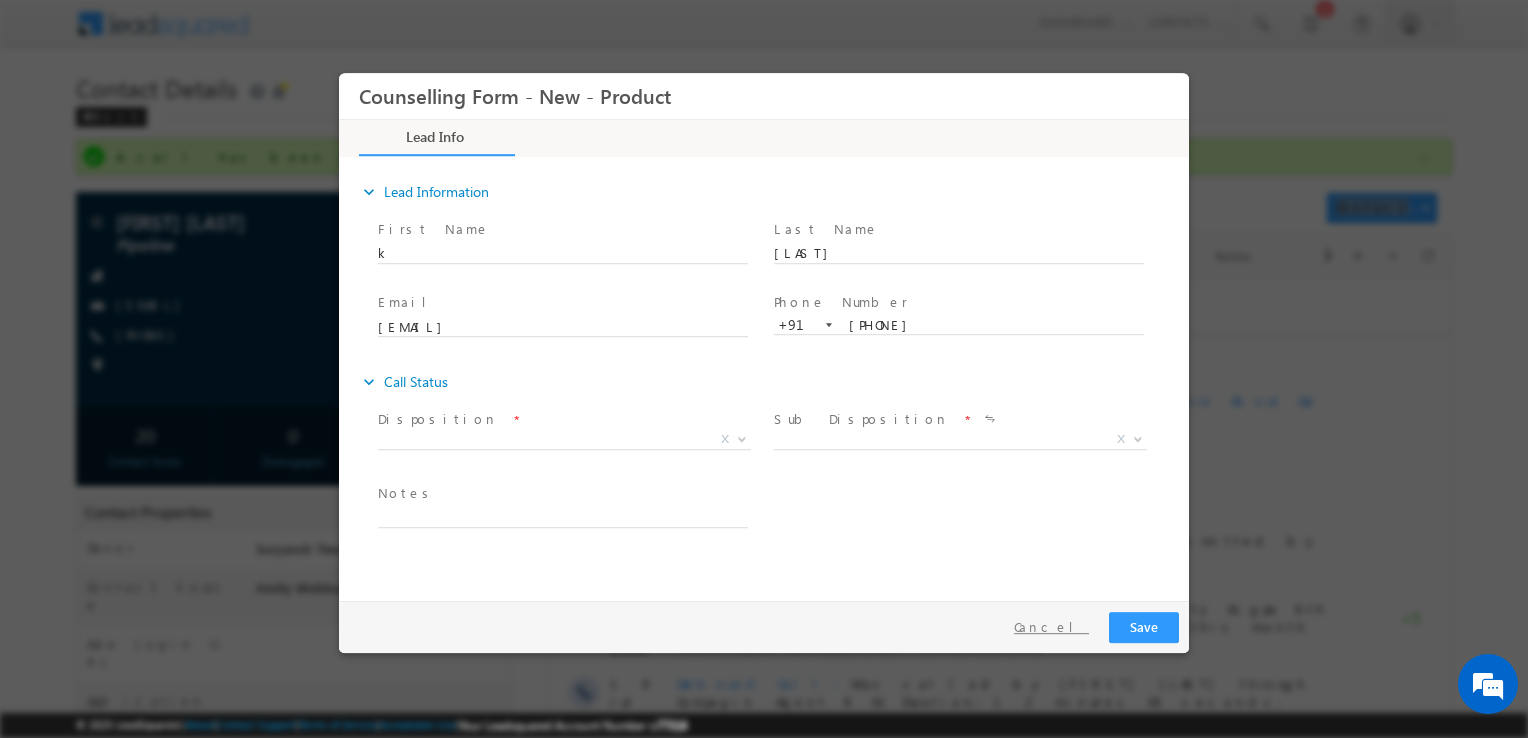 click on "Cancel" at bounding box center [1051, 627] 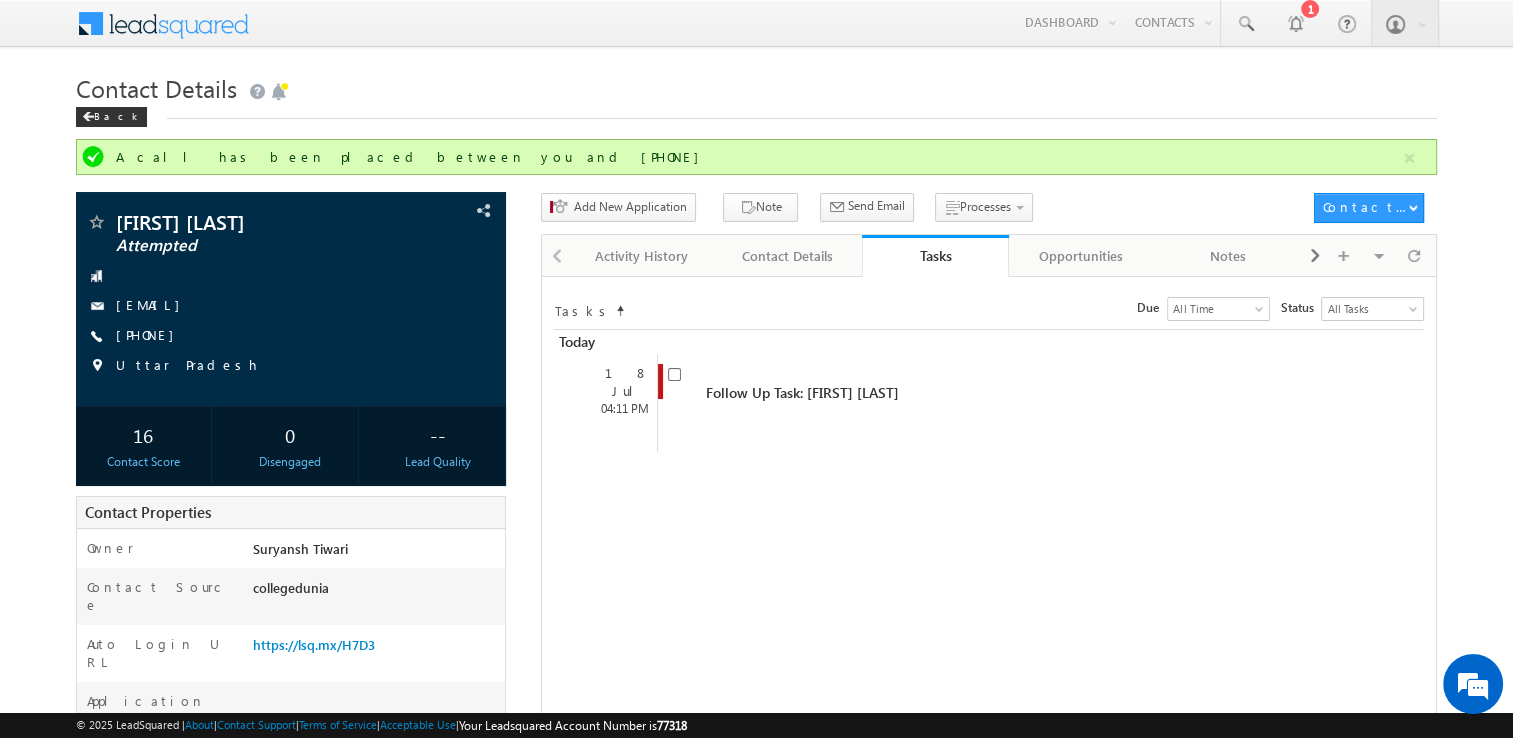 scroll, scrollTop: 0, scrollLeft: 0, axis: both 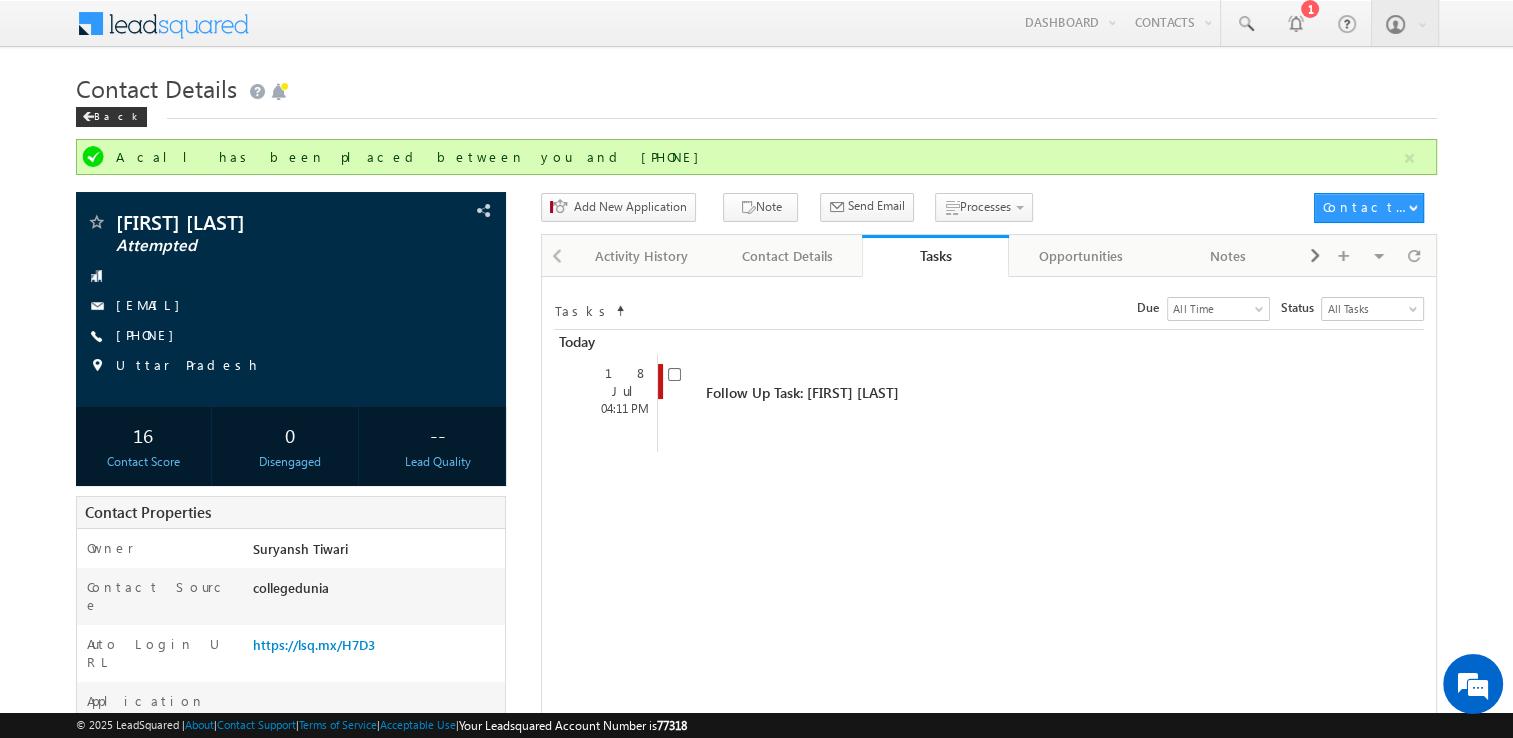 click on "Today" at bounding box center (989, 342) 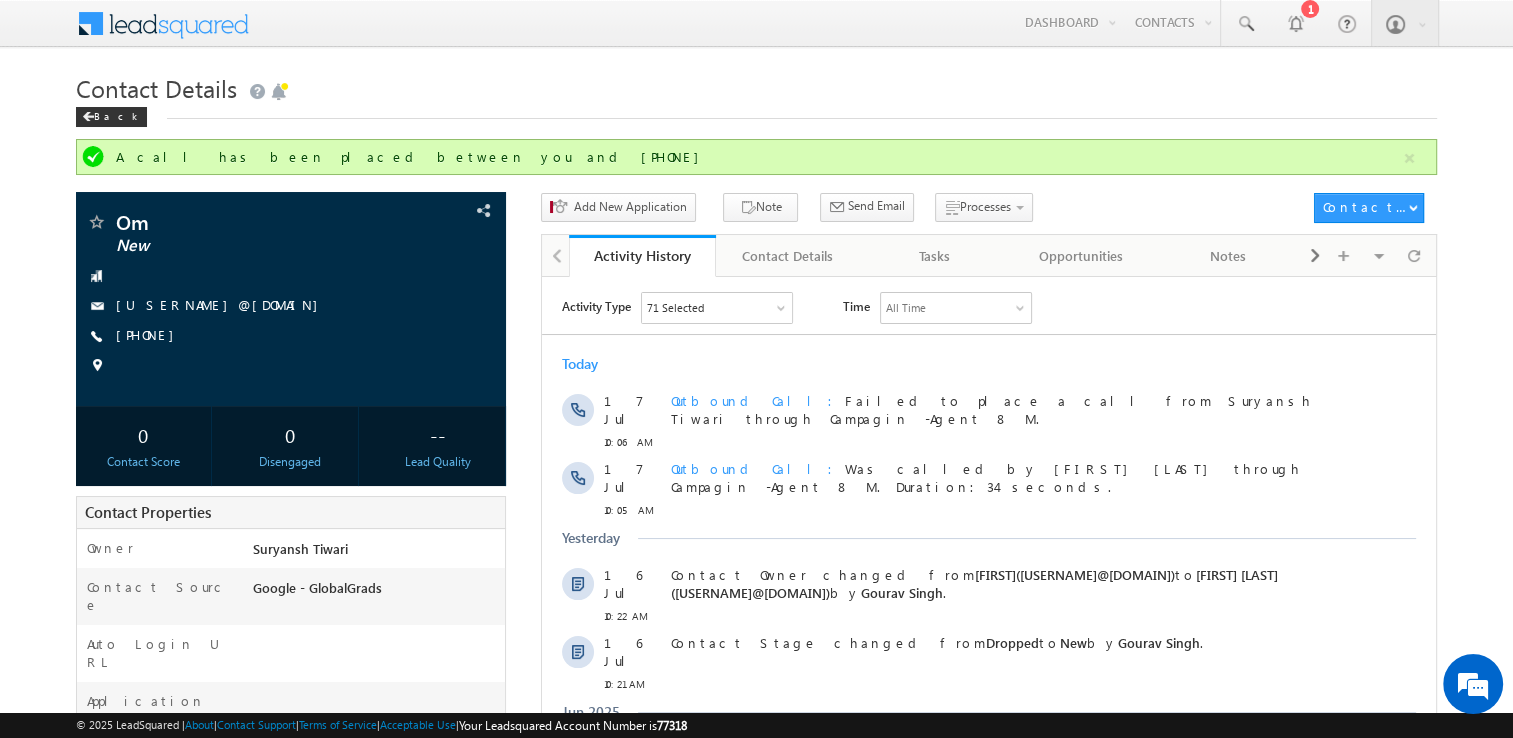 scroll, scrollTop: 0, scrollLeft: 0, axis: both 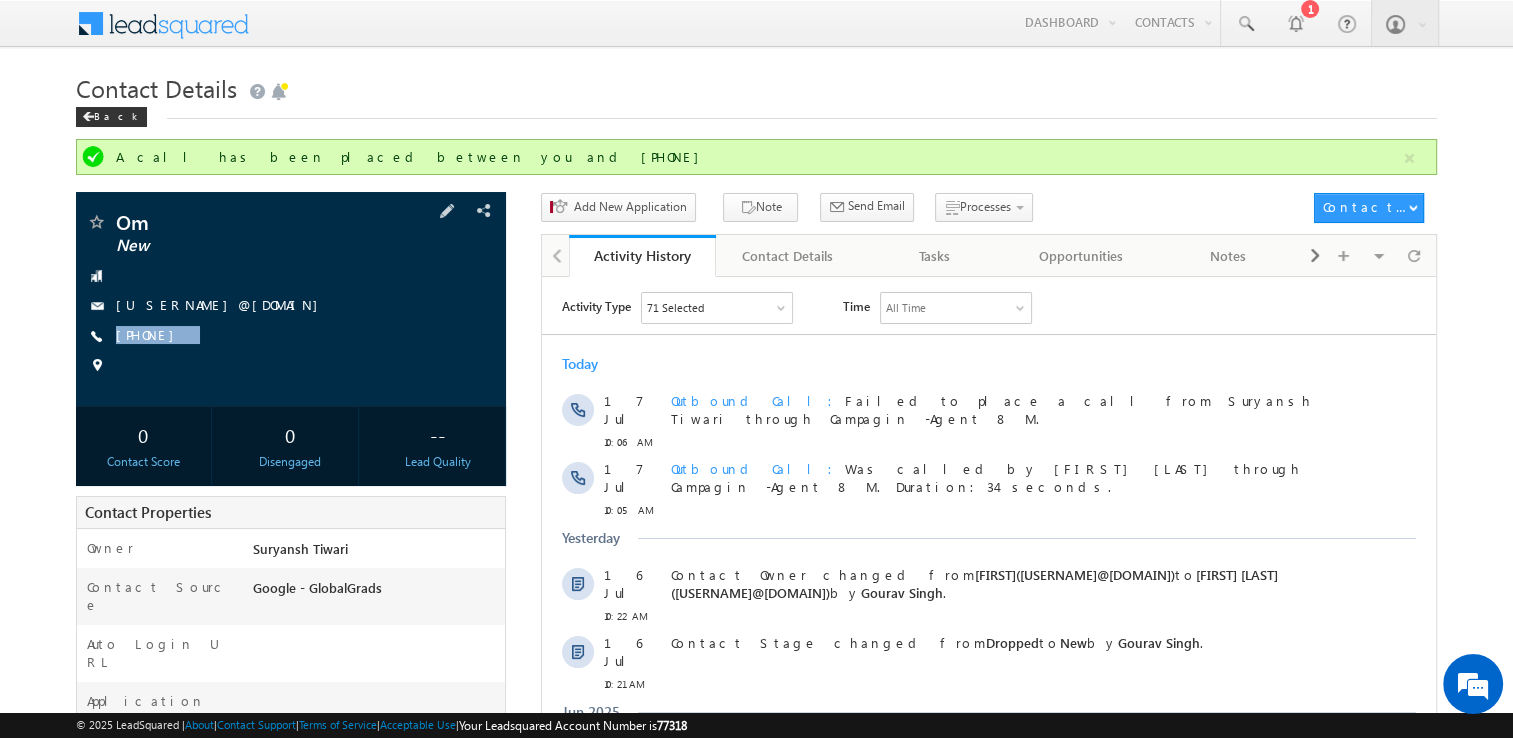 copy on "+91-9558108621" 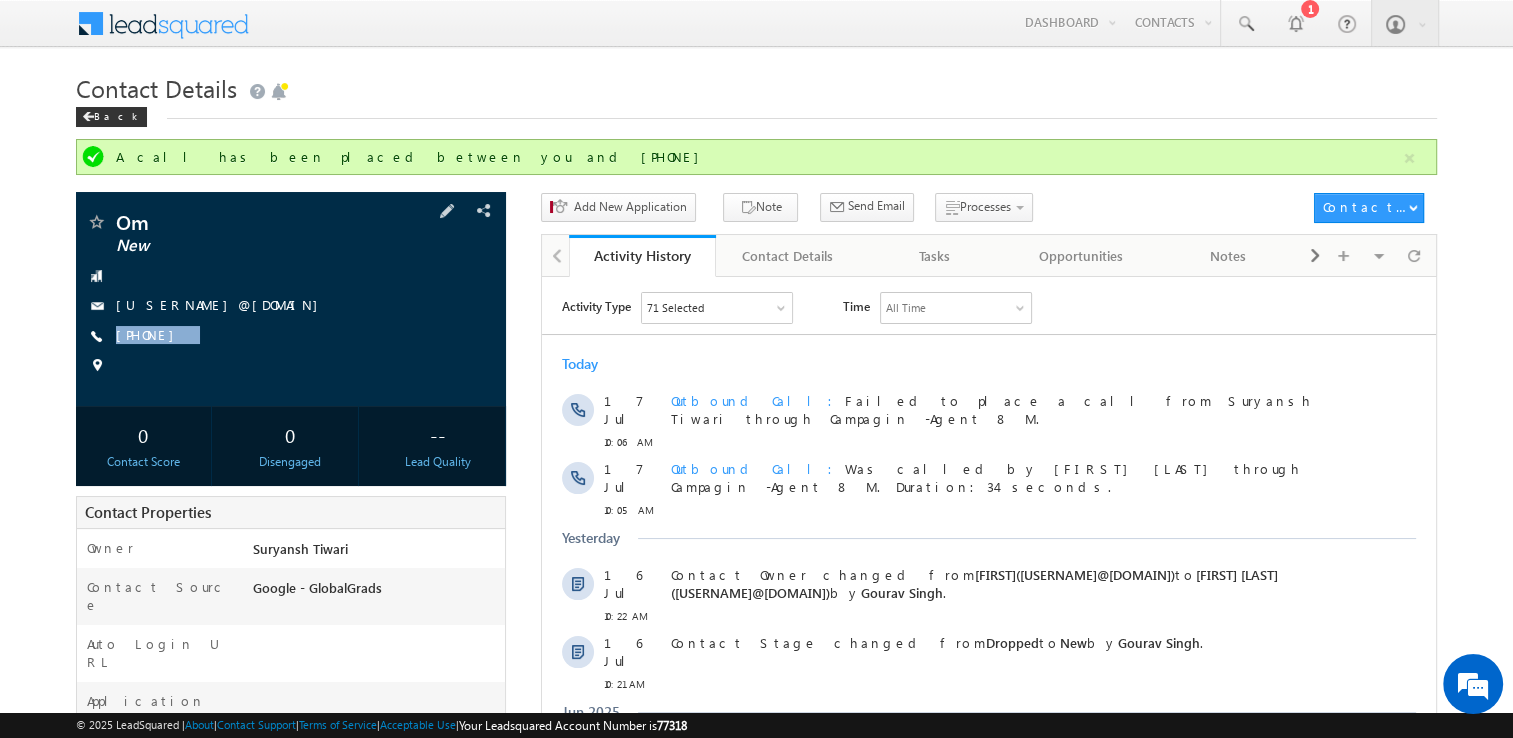 drag, startPoint x: 219, startPoint y: 330, endPoint x: 208, endPoint y: 359, distance: 31.016125 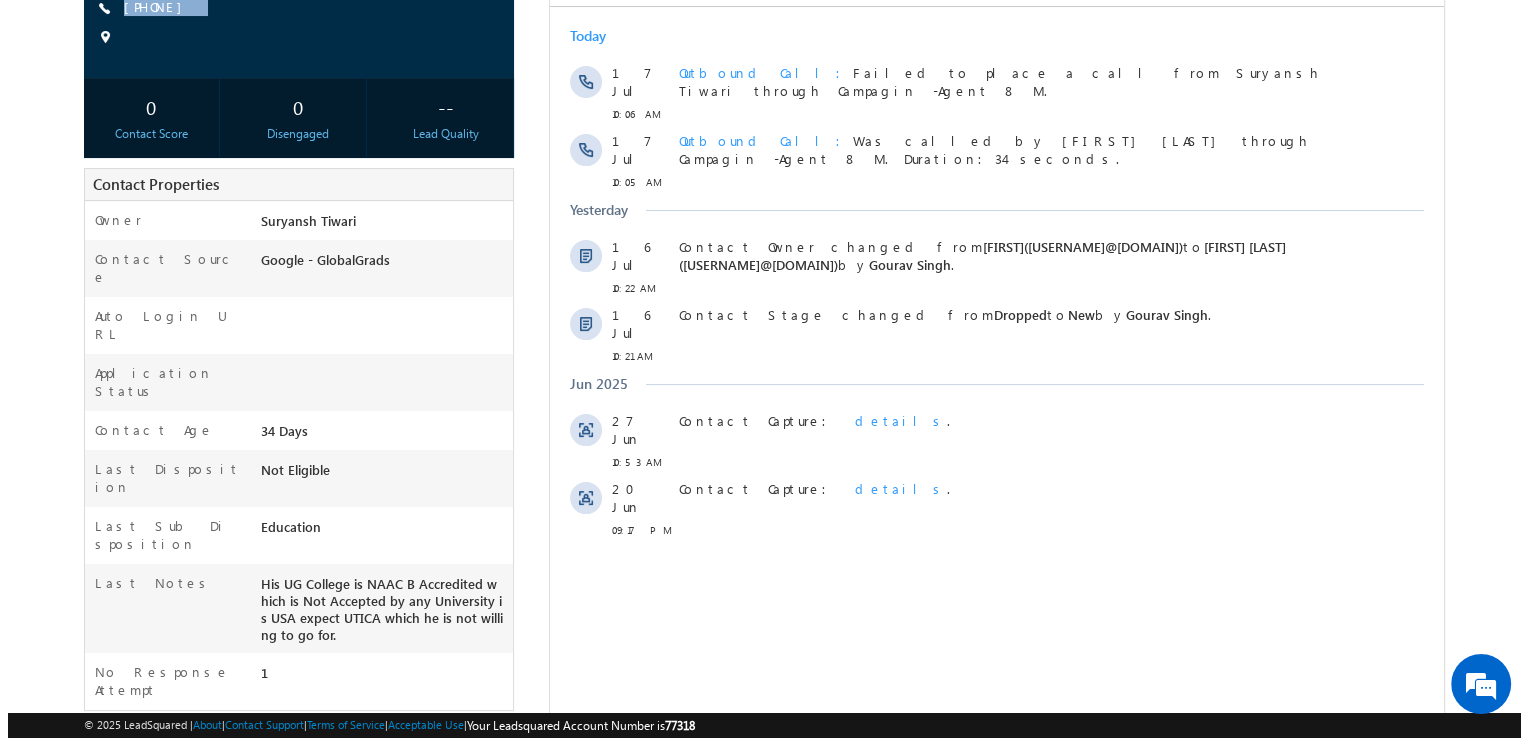 scroll, scrollTop: 0, scrollLeft: 0, axis: both 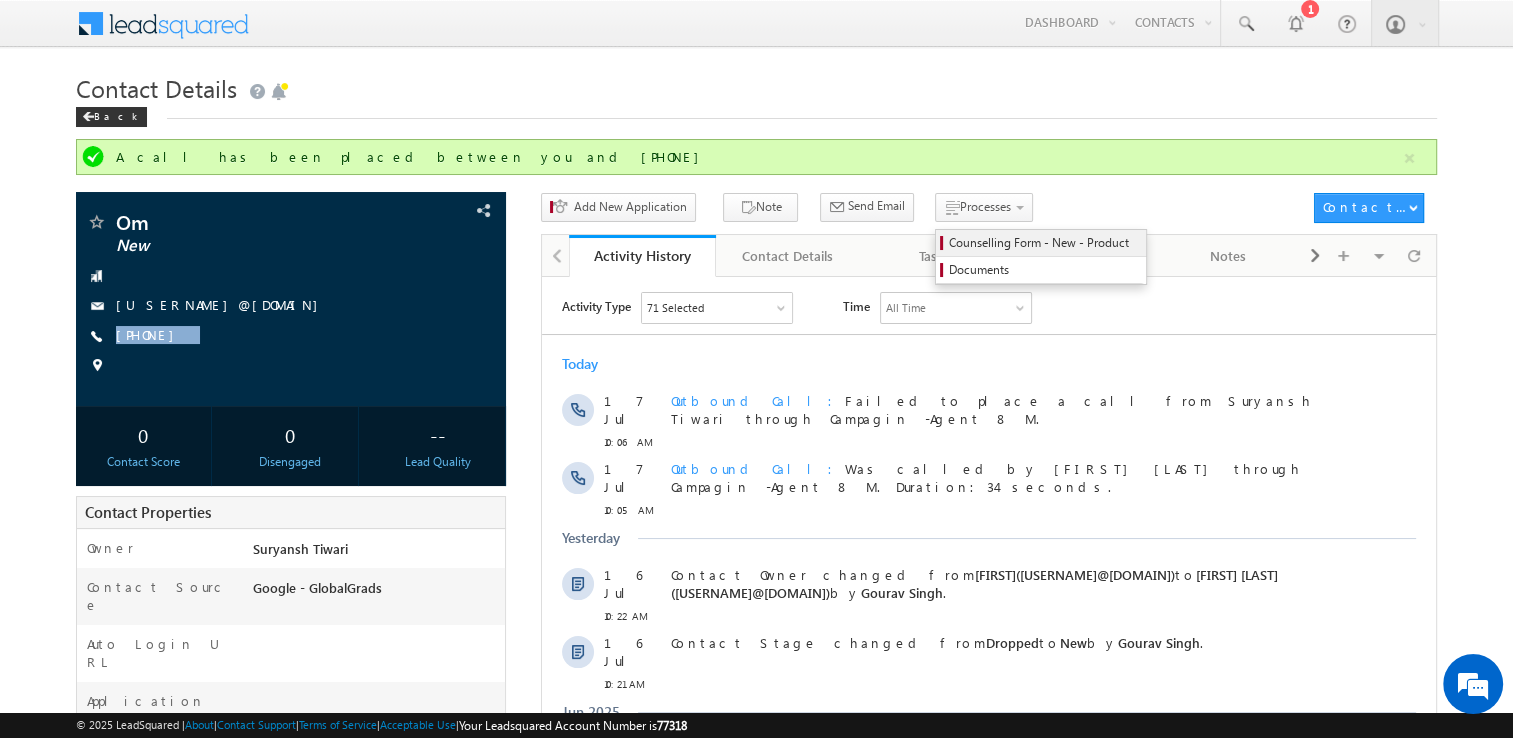 click on "Counselling Form - New - Product" at bounding box center [1041, 243] 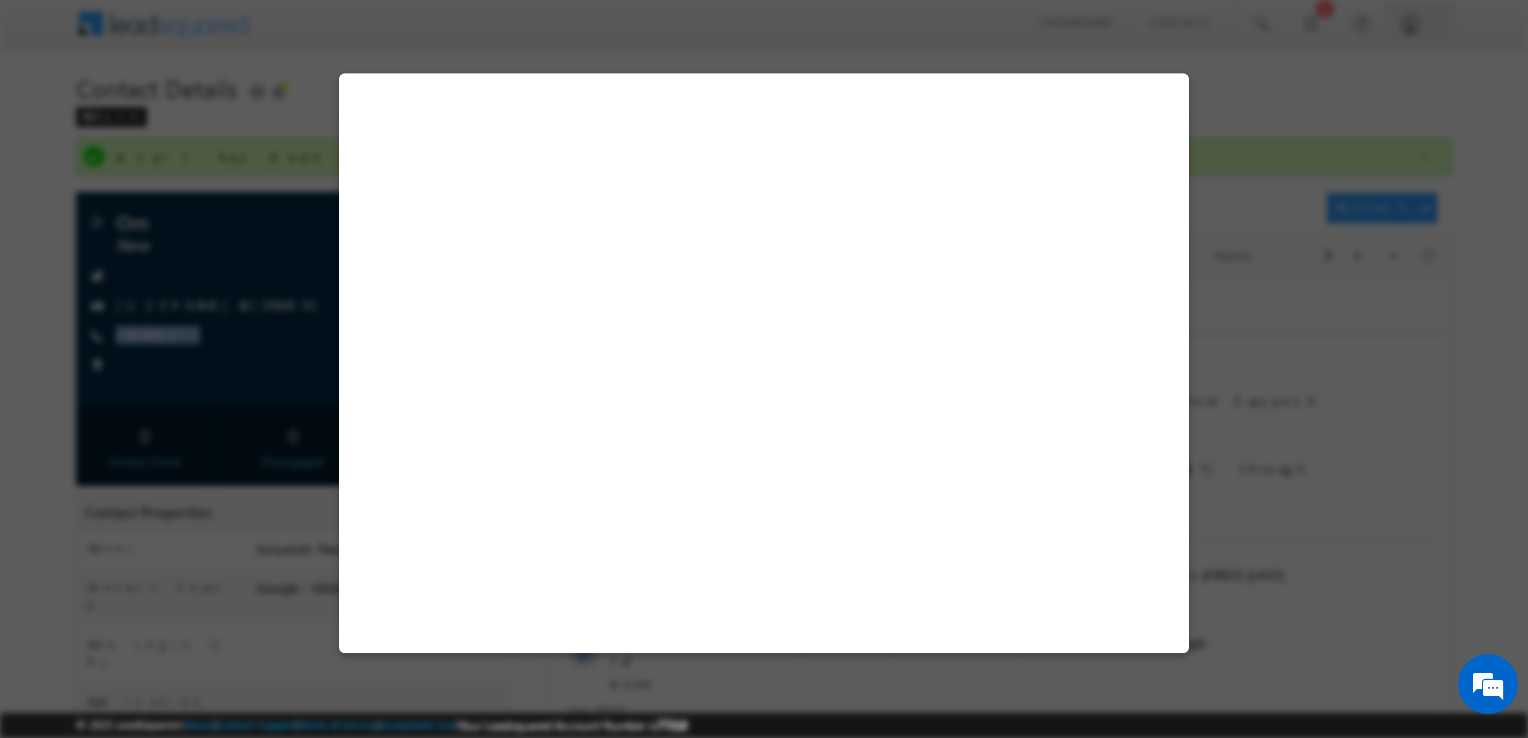 select on "New" 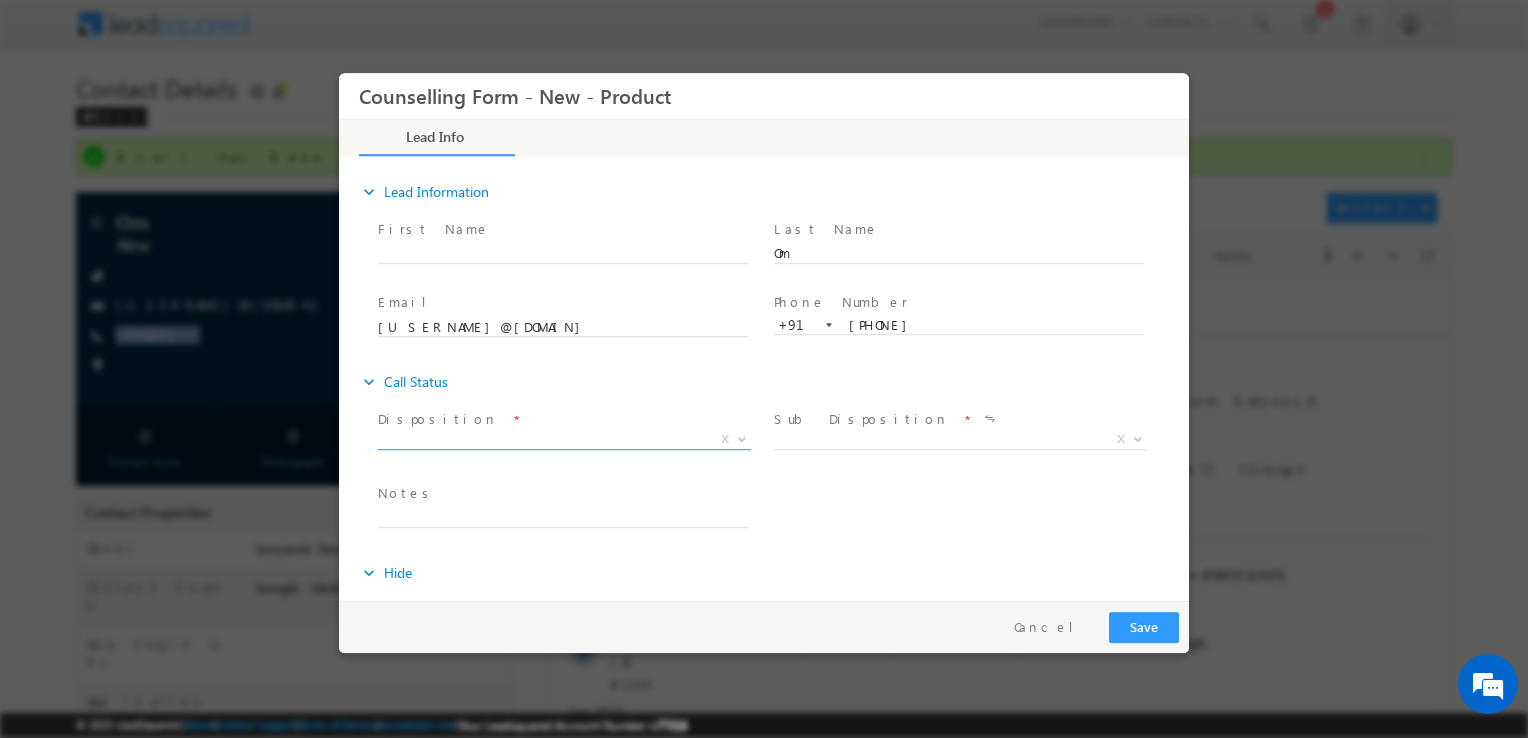 scroll, scrollTop: 0, scrollLeft: 0, axis: both 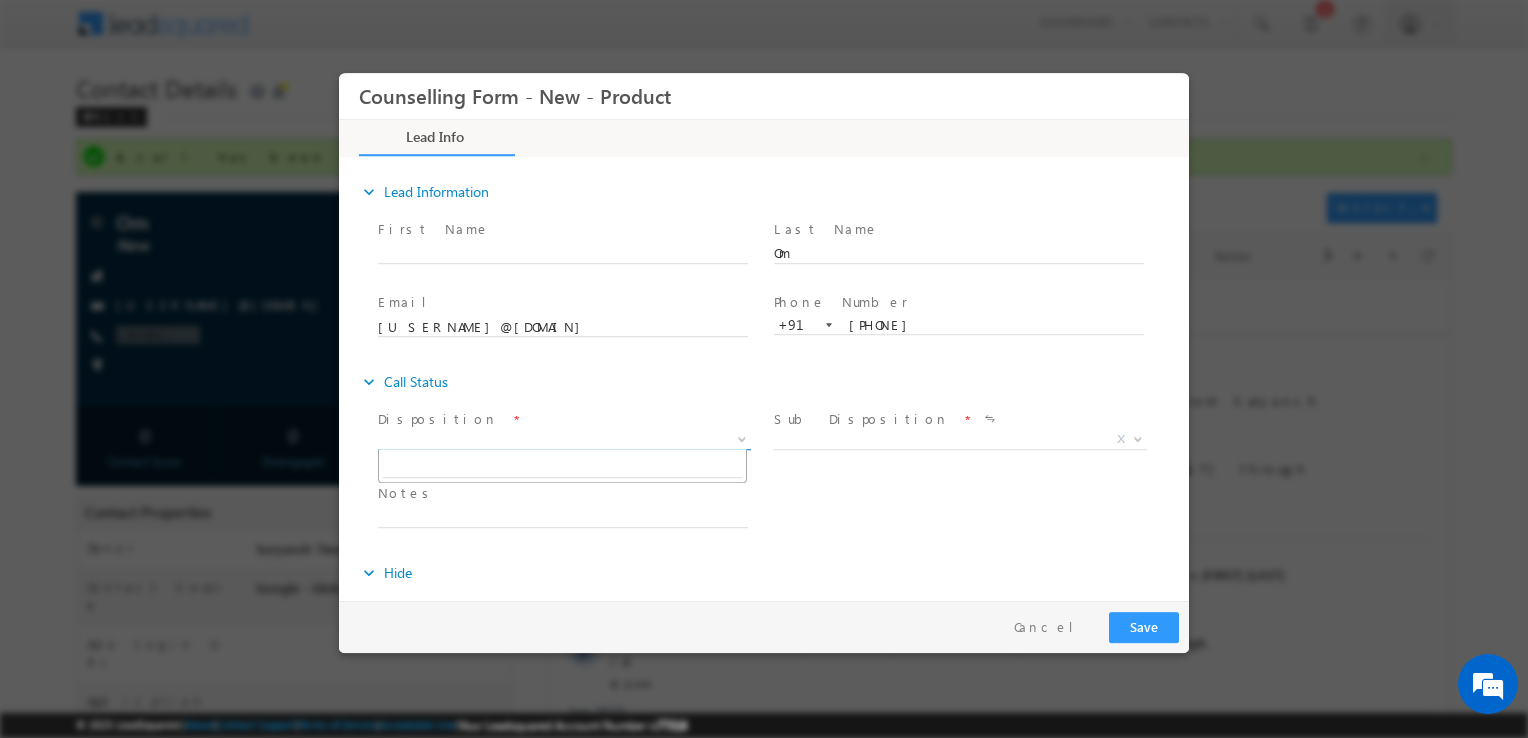 click on "X" at bounding box center [564, 440] 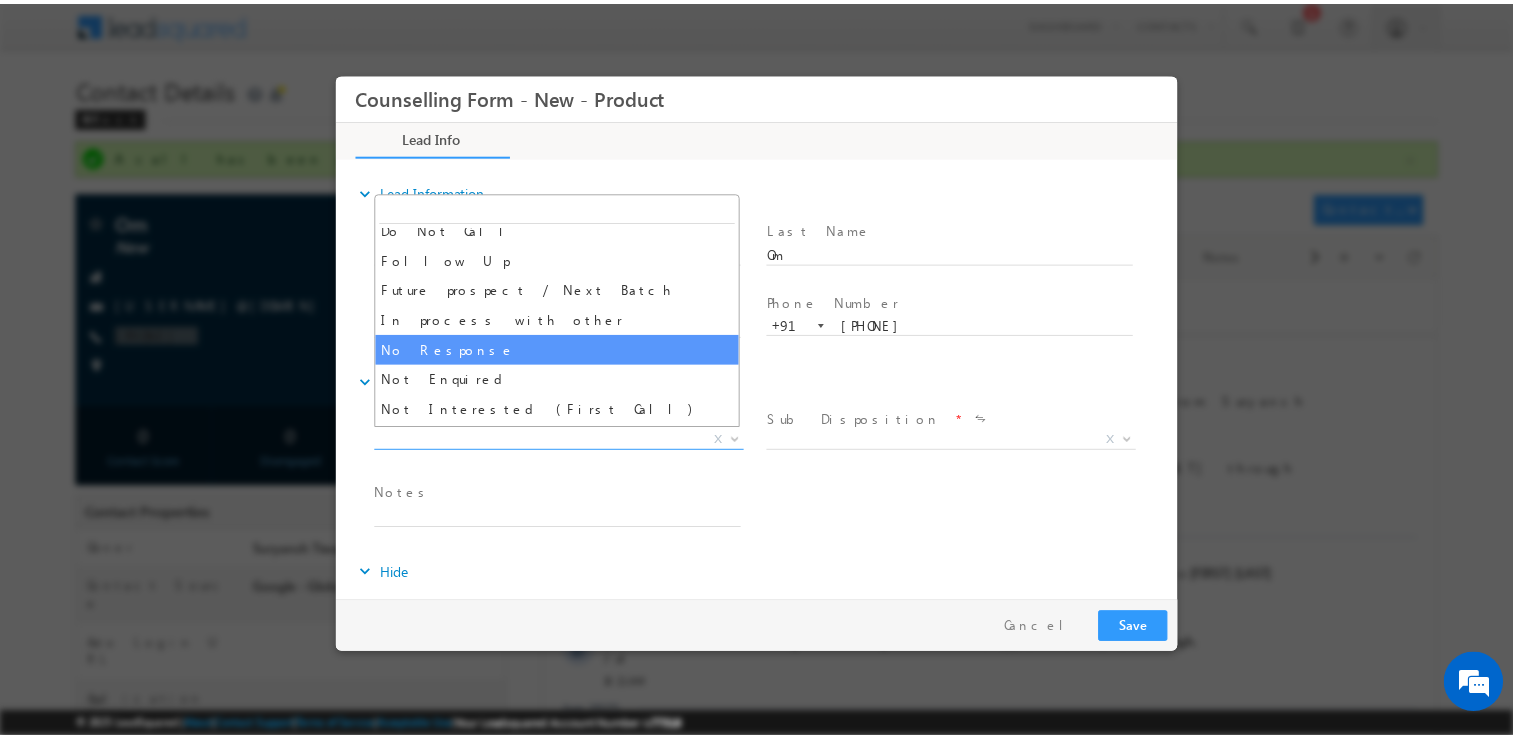scroll, scrollTop: 44, scrollLeft: 0, axis: vertical 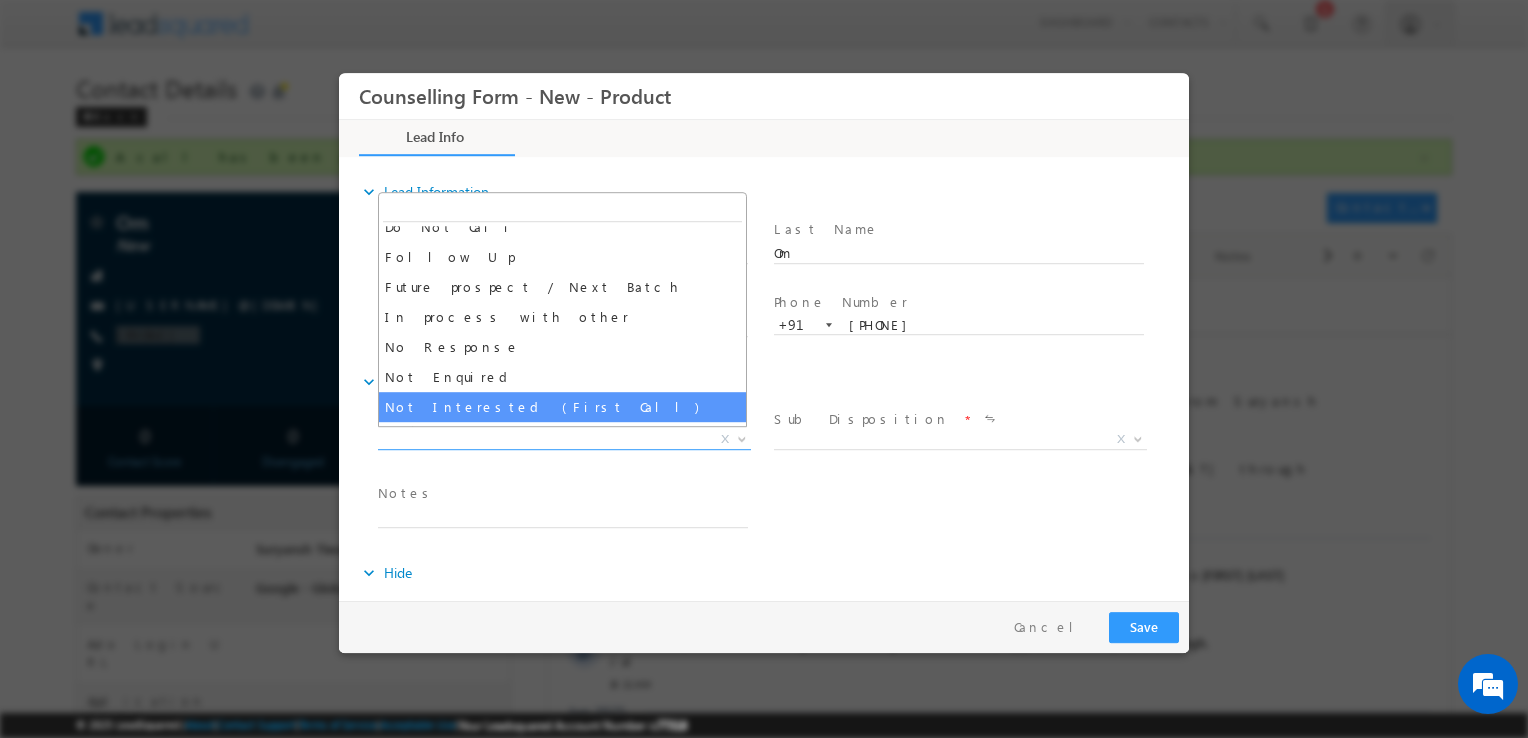 select on "Not Interested (First Call)" 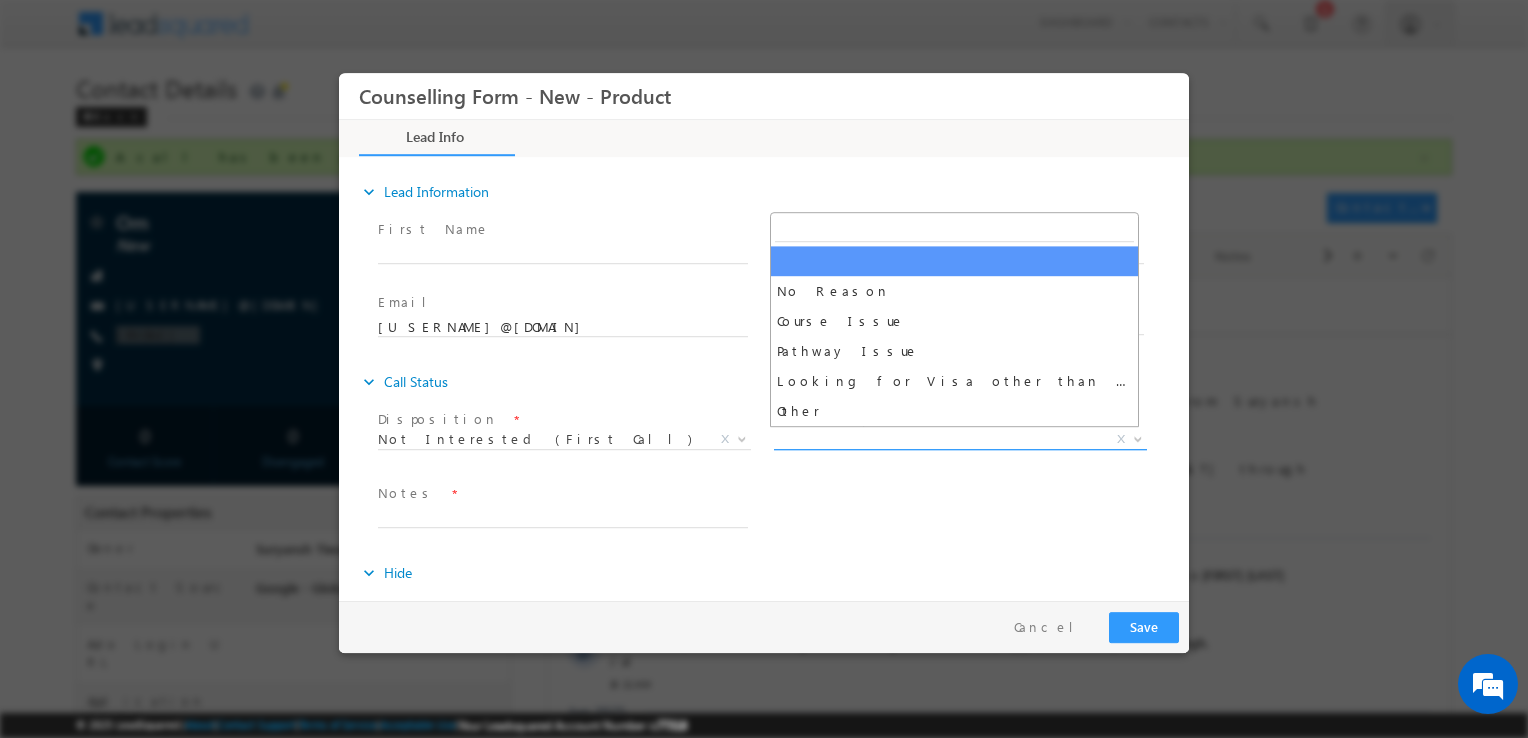 click on "X" at bounding box center (960, 440) 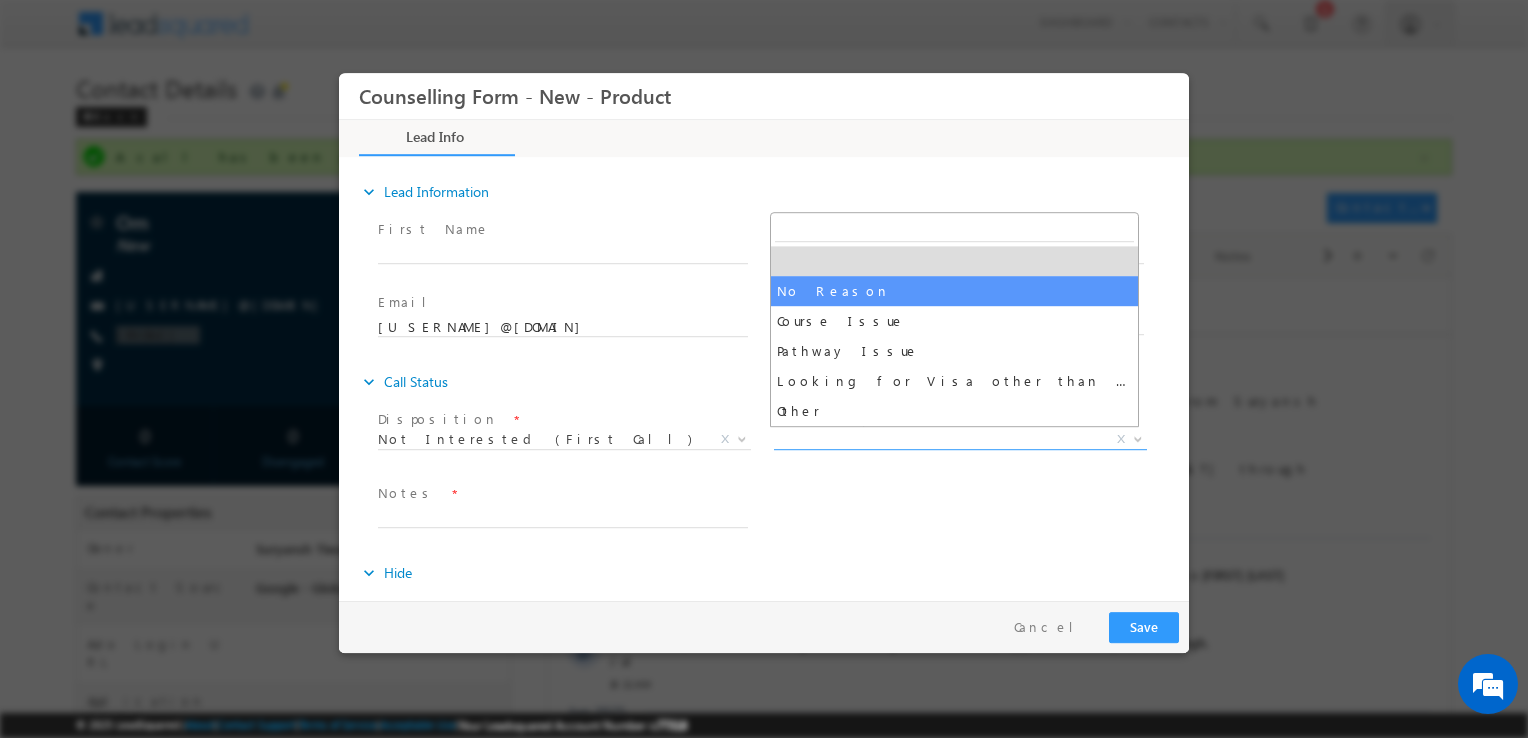 select on "No Reason" 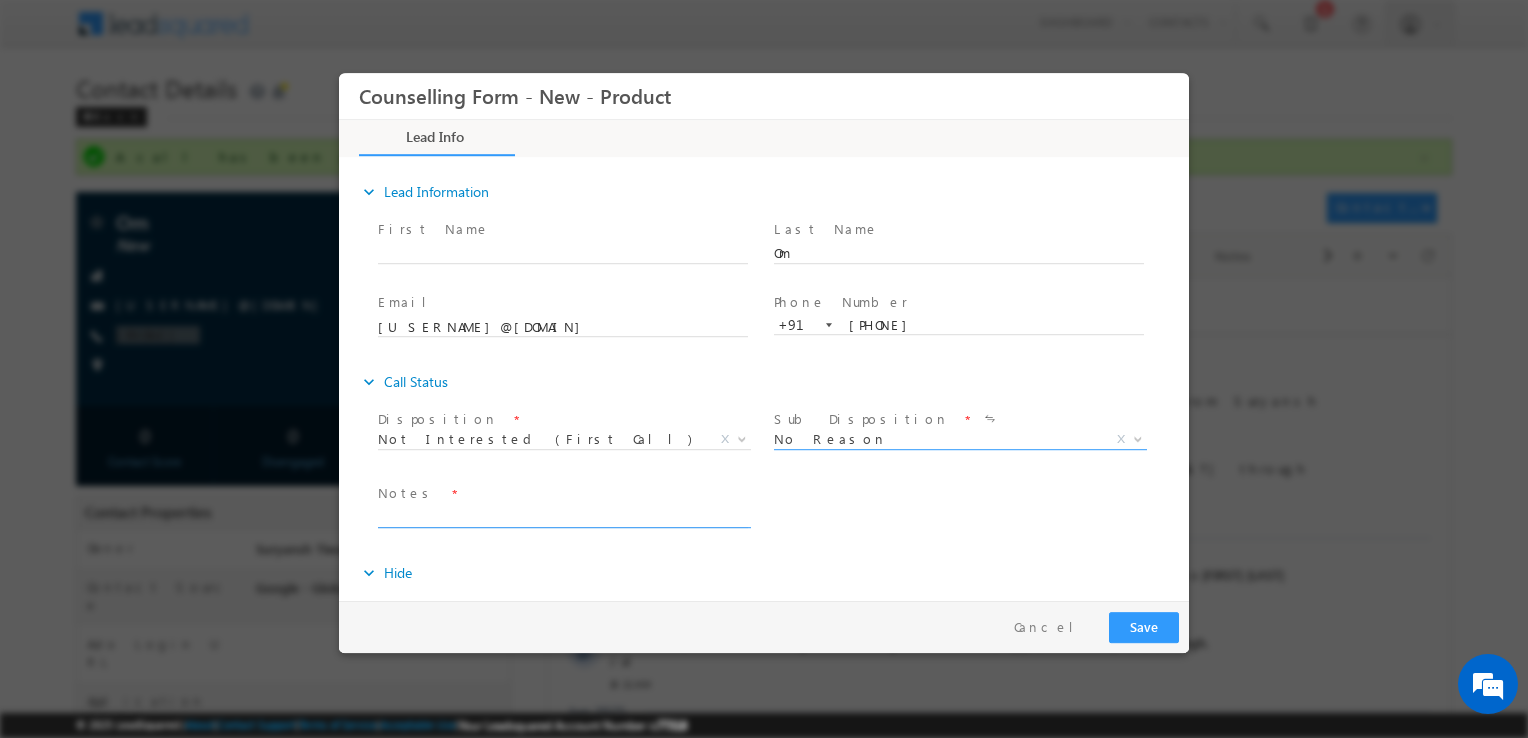 click at bounding box center [563, 516] 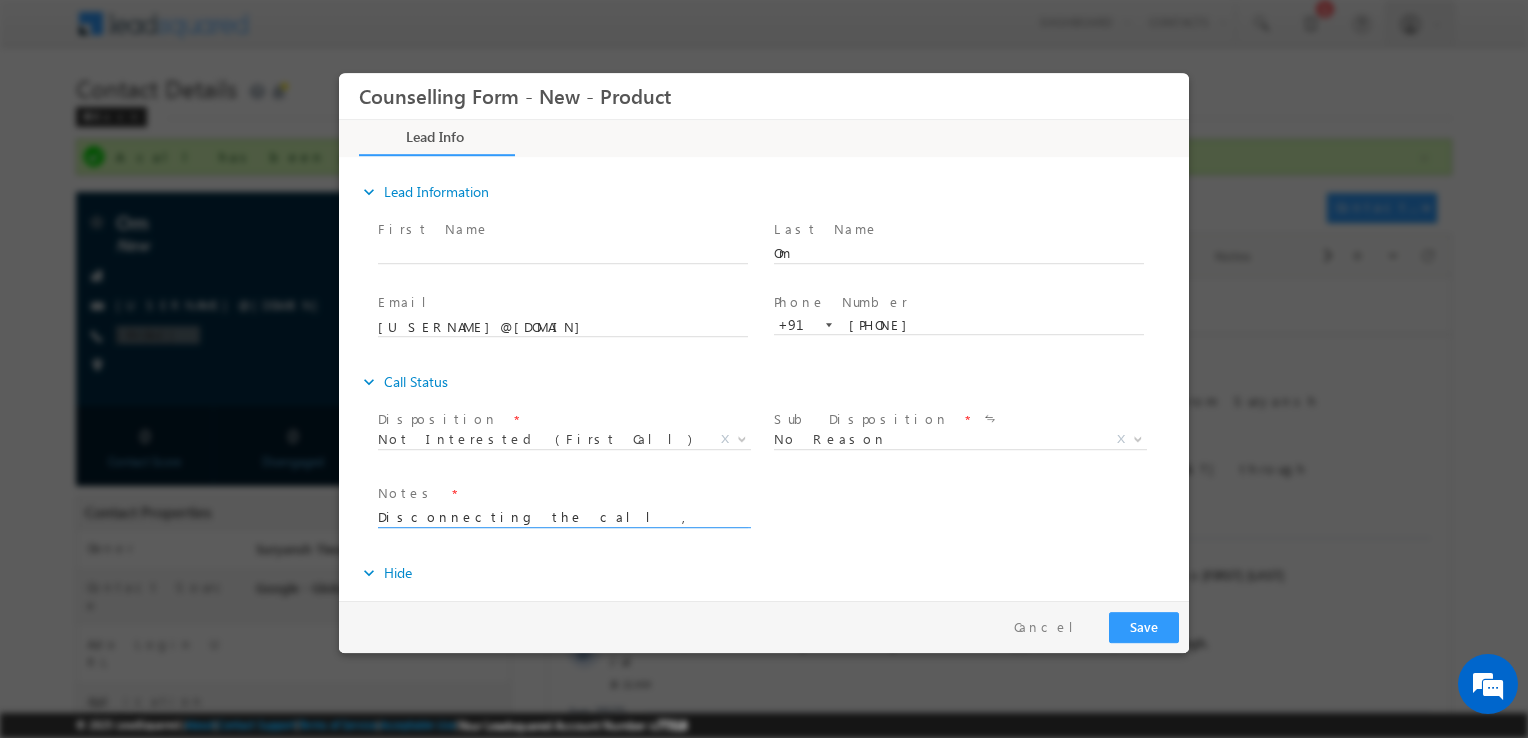 type on "Disconnecting the call , Marking not interested" 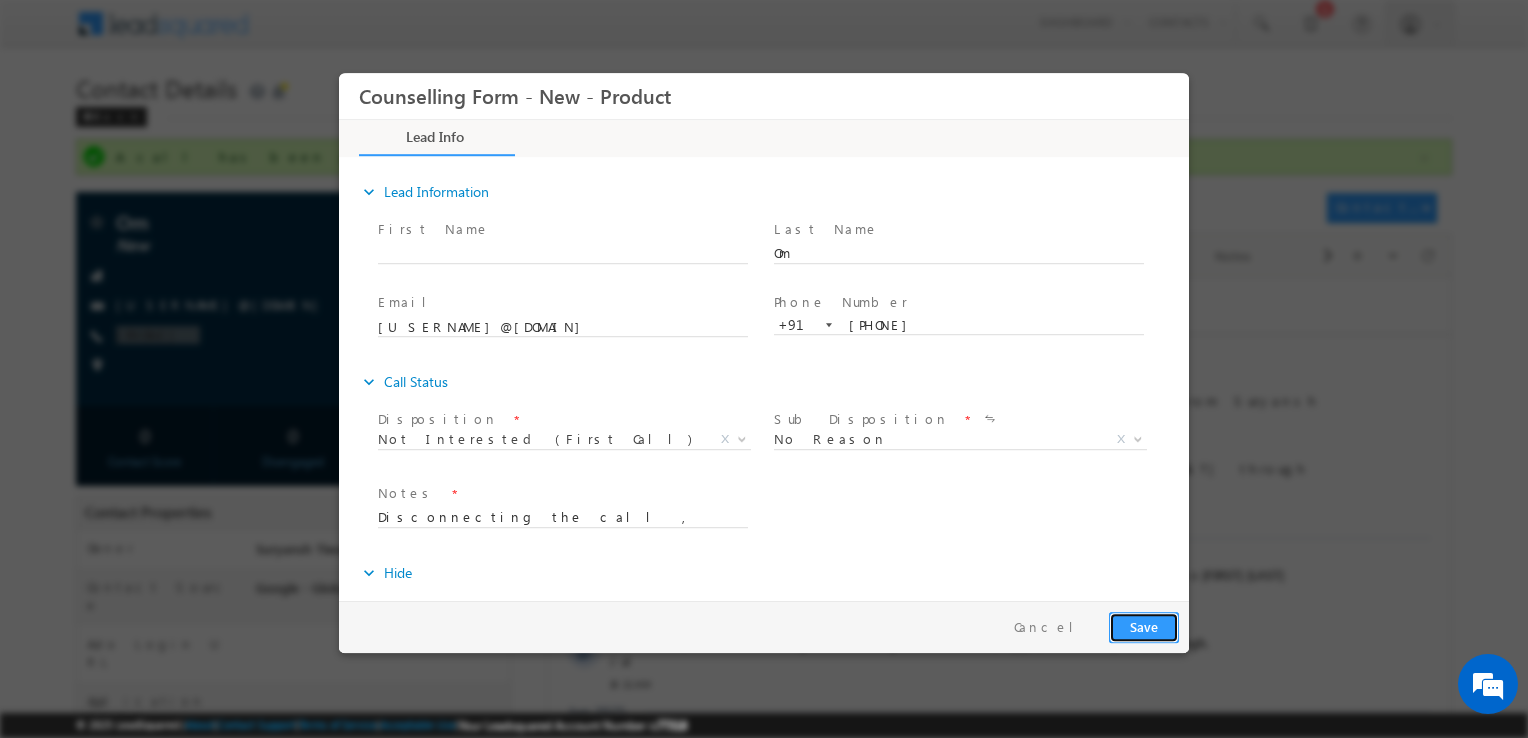click on "Save" at bounding box center (1144, 627) 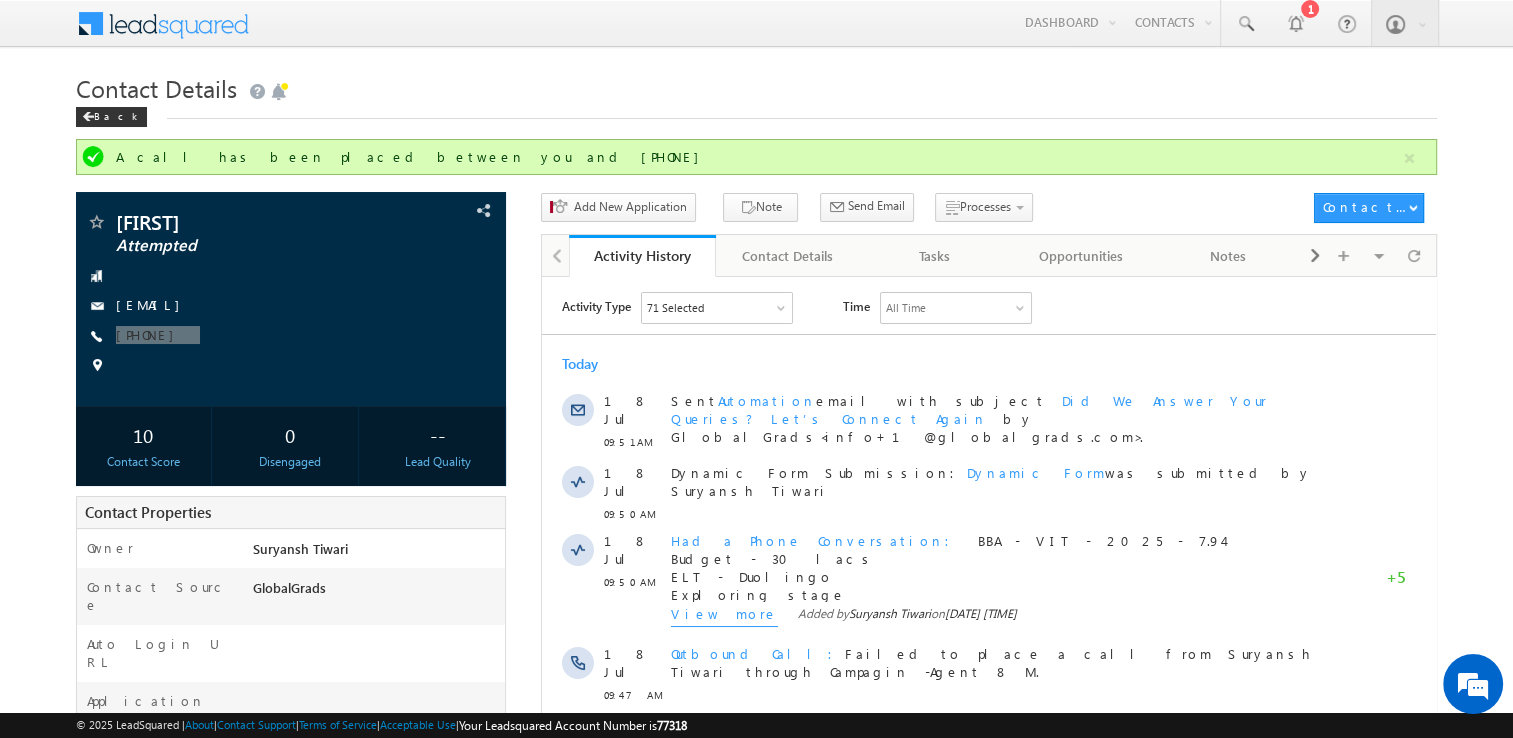 scroll, scrollTop: 0, scrollLeft: 0, axis: both 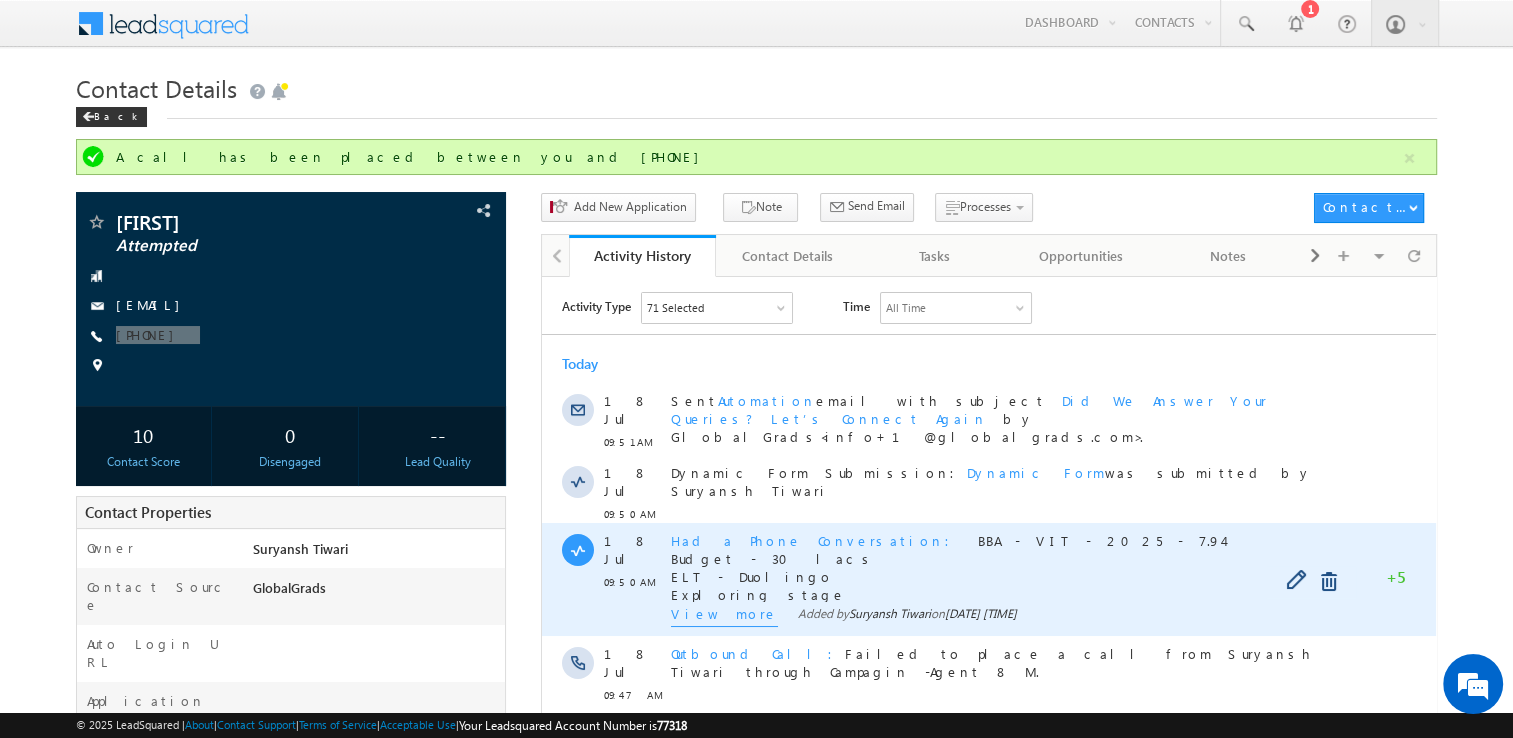 click on "View more" at bounding box center (724, 615) 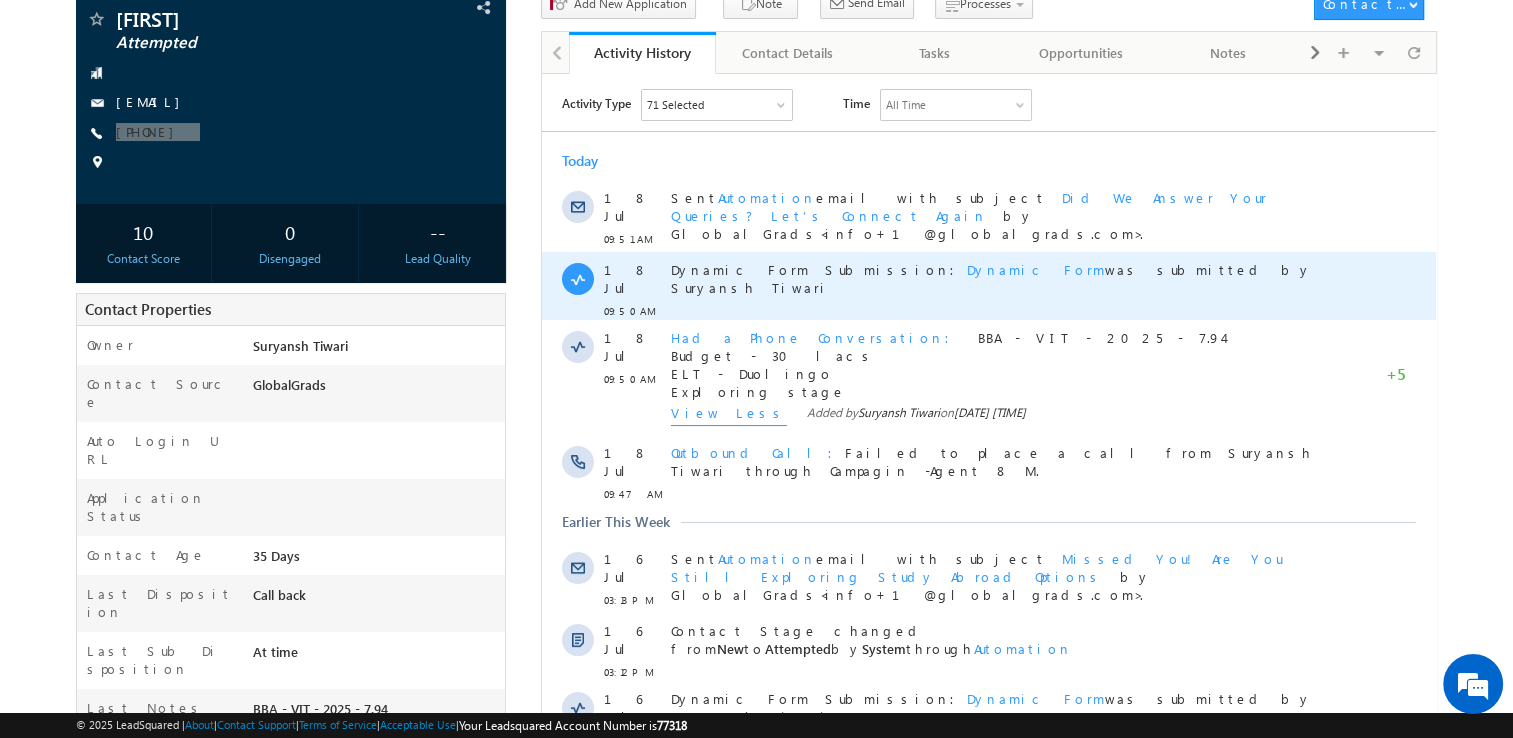 scroll, scrollTop: 0, scrollLeft: 0, axis: both 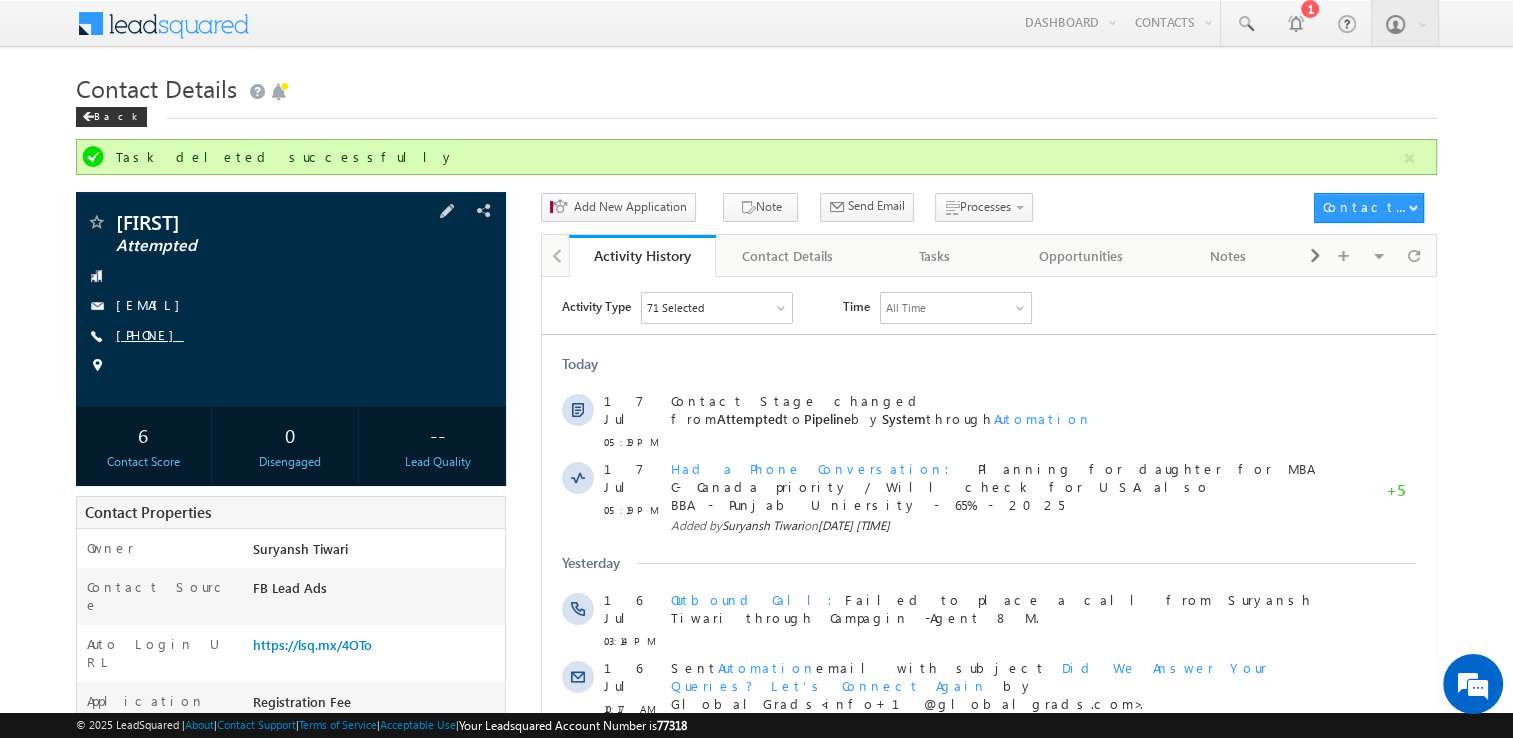 click on "+91-9915145916" at bounding box center [150, 334] 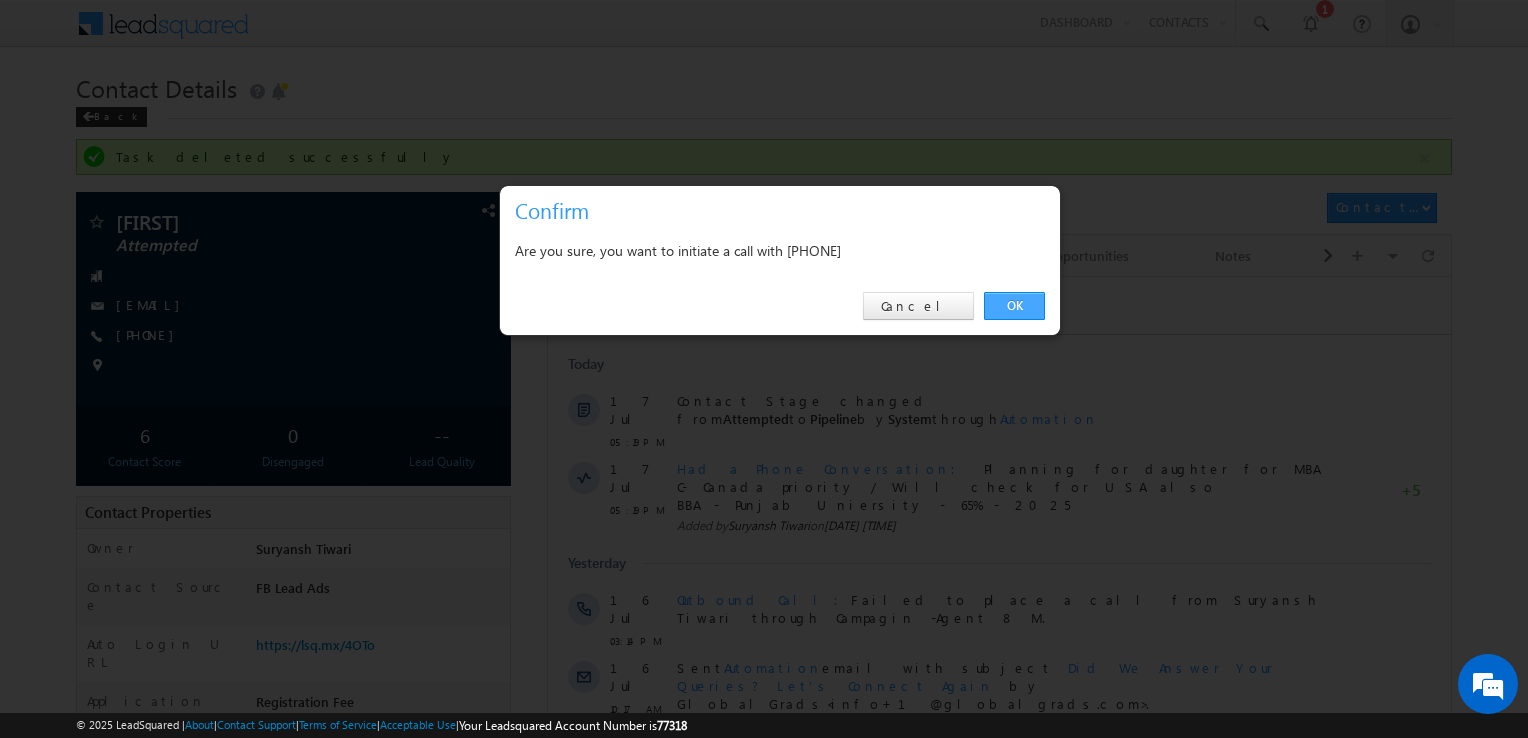 click on "OK" at bounding box center (1014, 306) 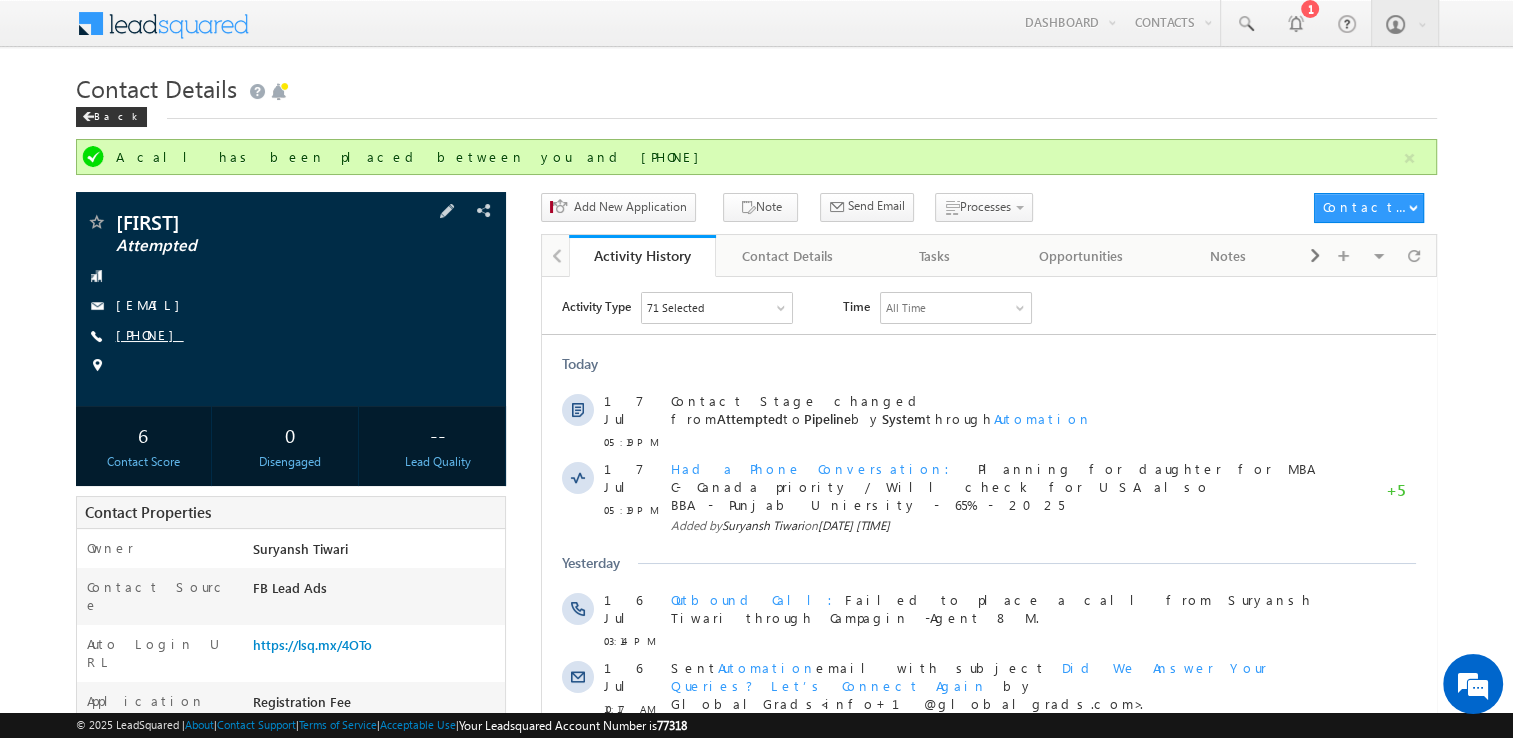 click on "+91-9915145916" at bounding box center [150, 334] 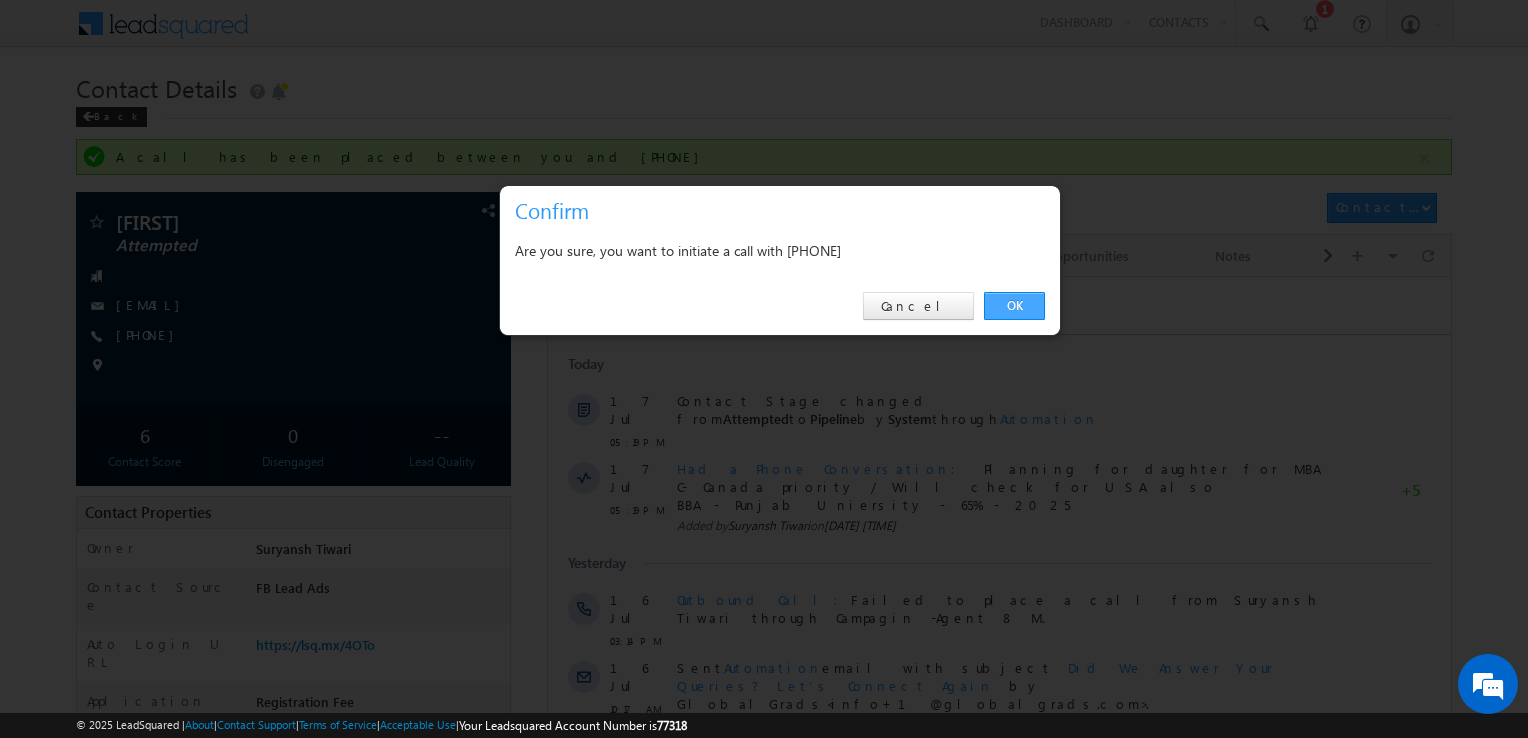 click on "OK" at bounding box center (1014, 306) 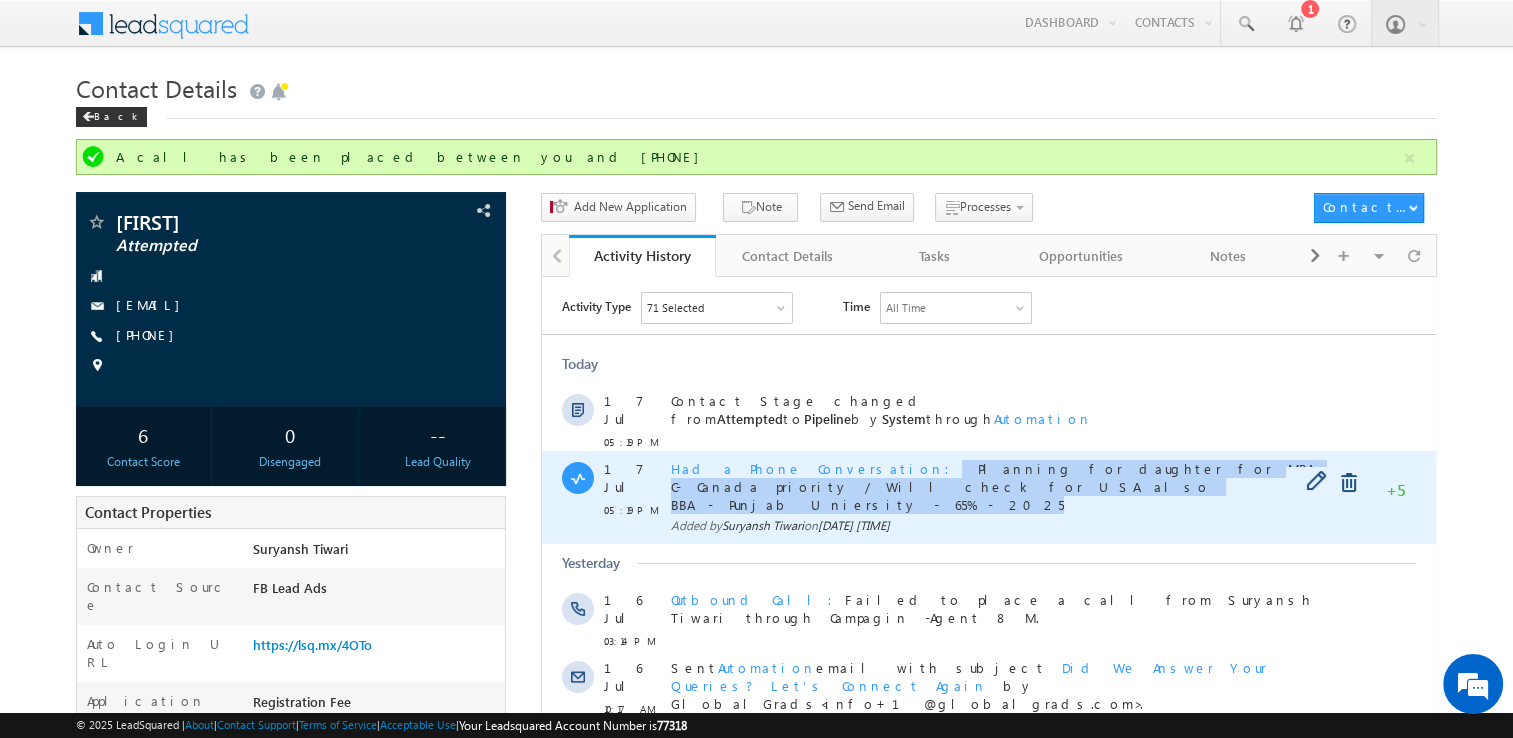 copy on "Planning for daughter for MBA C- Canada priority / Will check for USA also BBA - Punjab Uniersity - 65% - 2025" 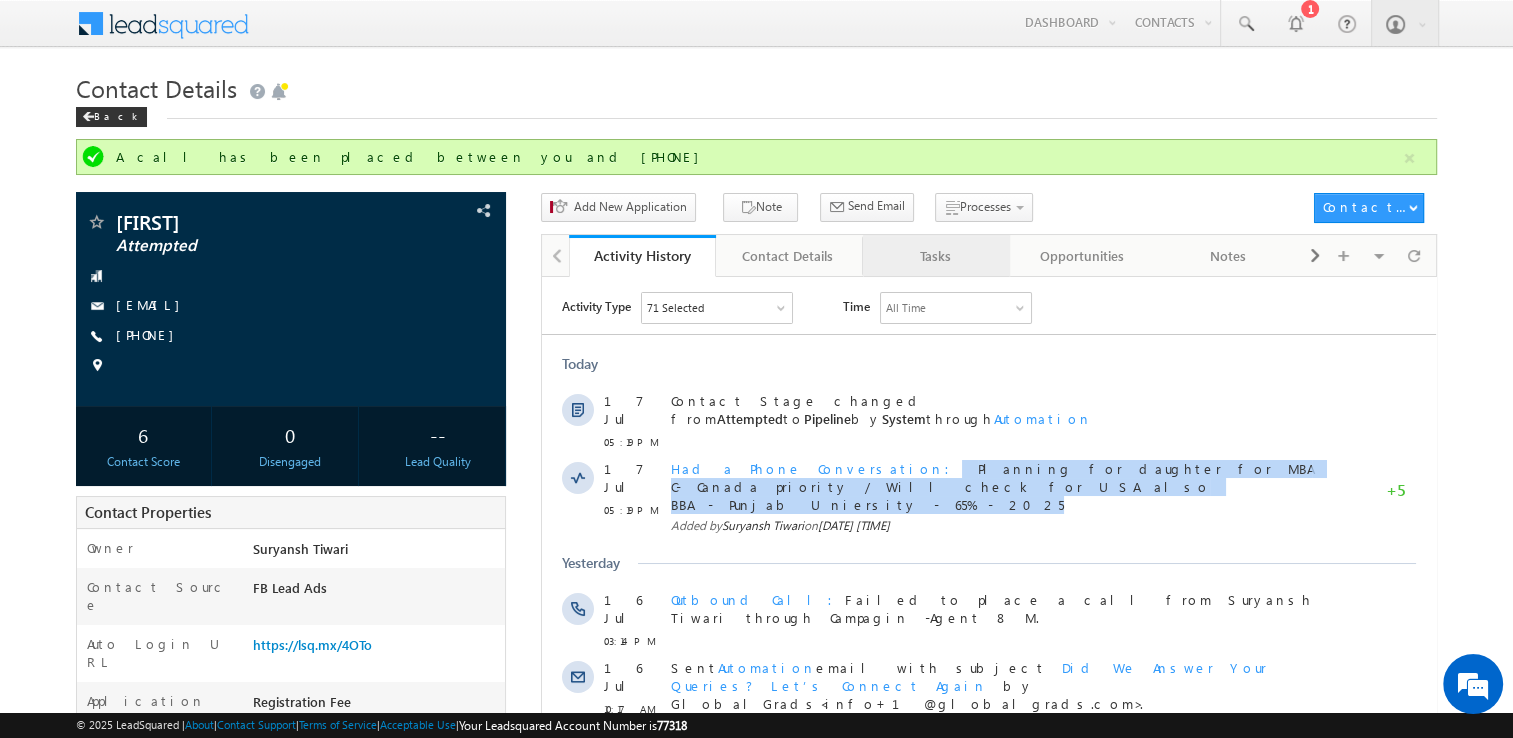 drag, startPoint x: 379, startPoint y: 219, endPoint x: 889, endPoint y: 262, distance: 511.80954 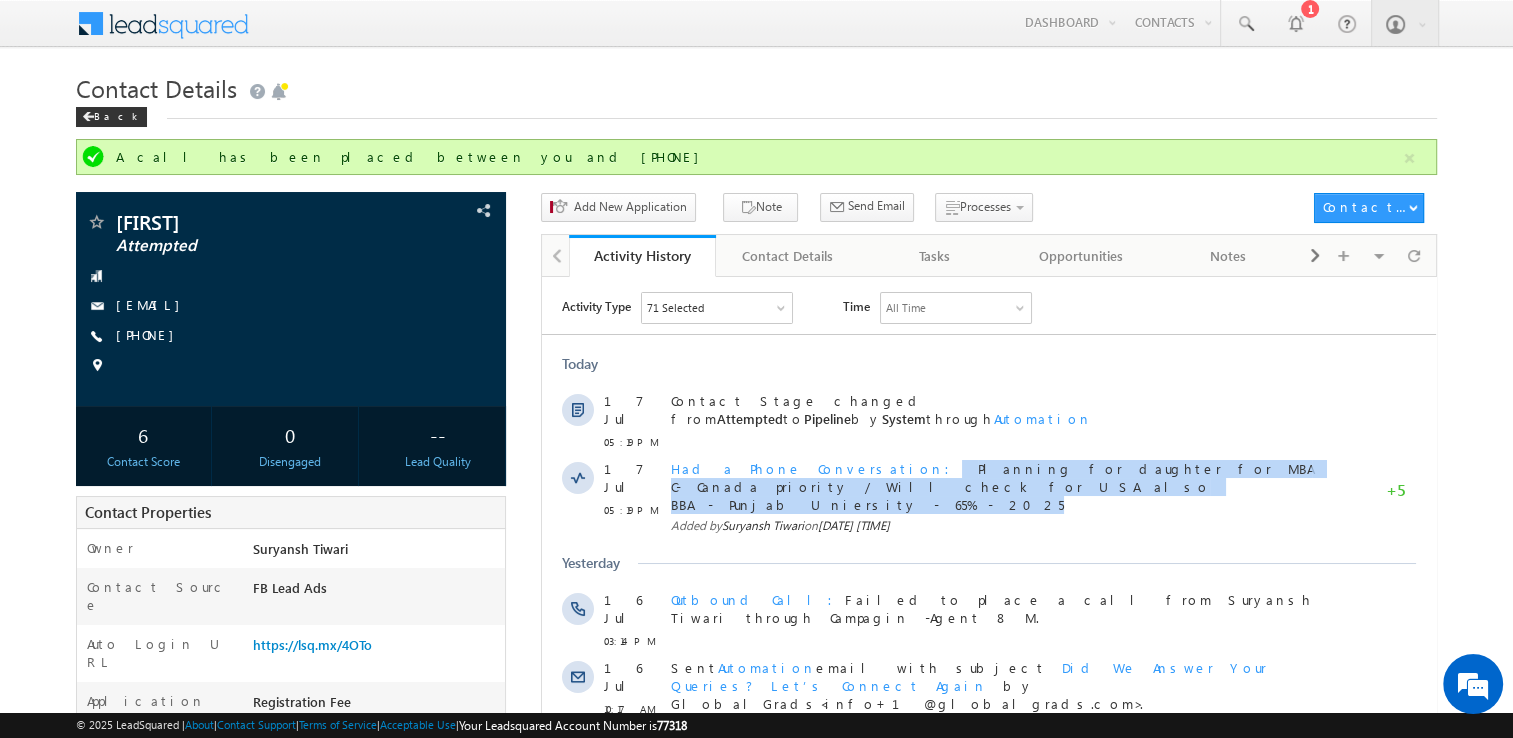 click on "Tasks" at bounding box center (934, 256) 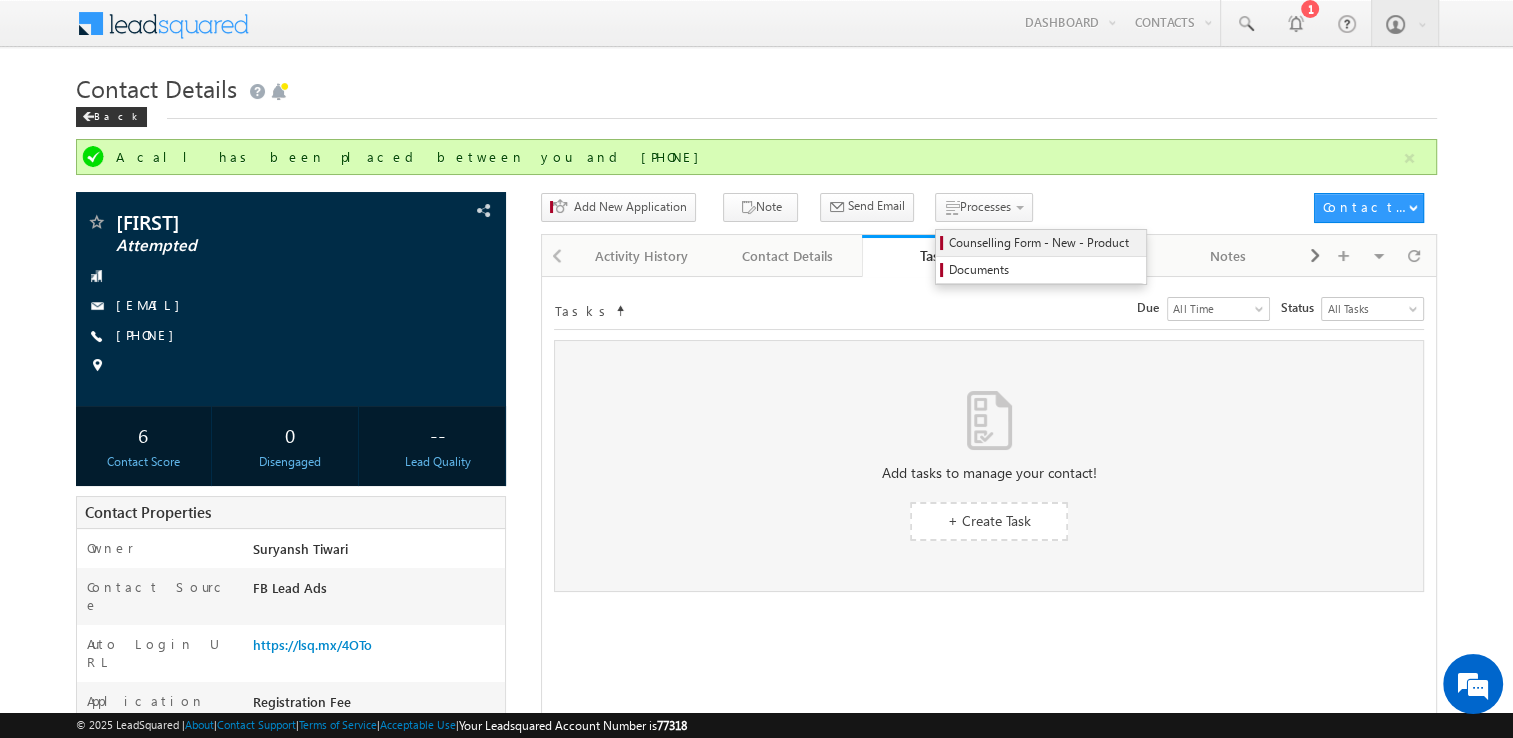 click on "Counselling Form - New - Product" at bounding box center (1041, 243) 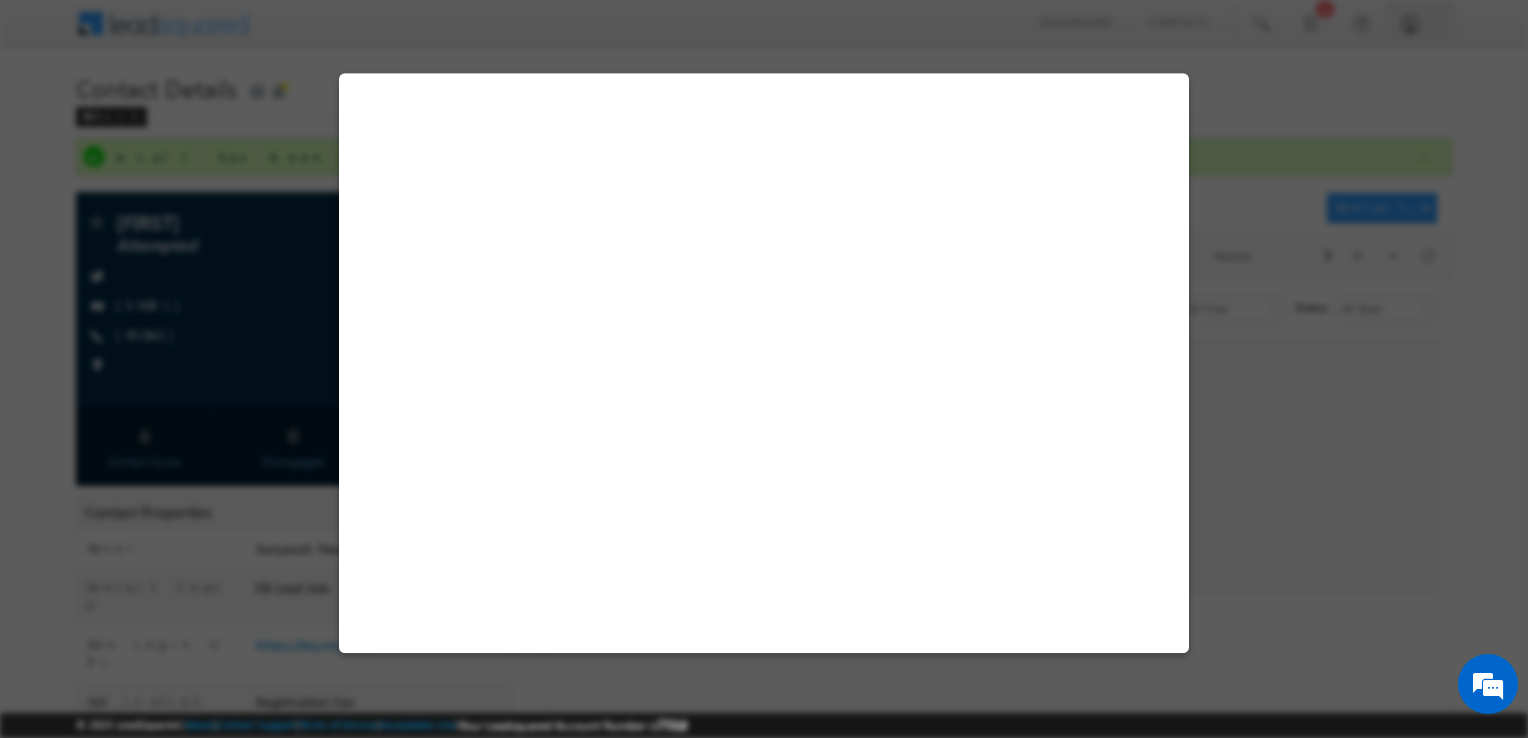 select on "STEM MBA" 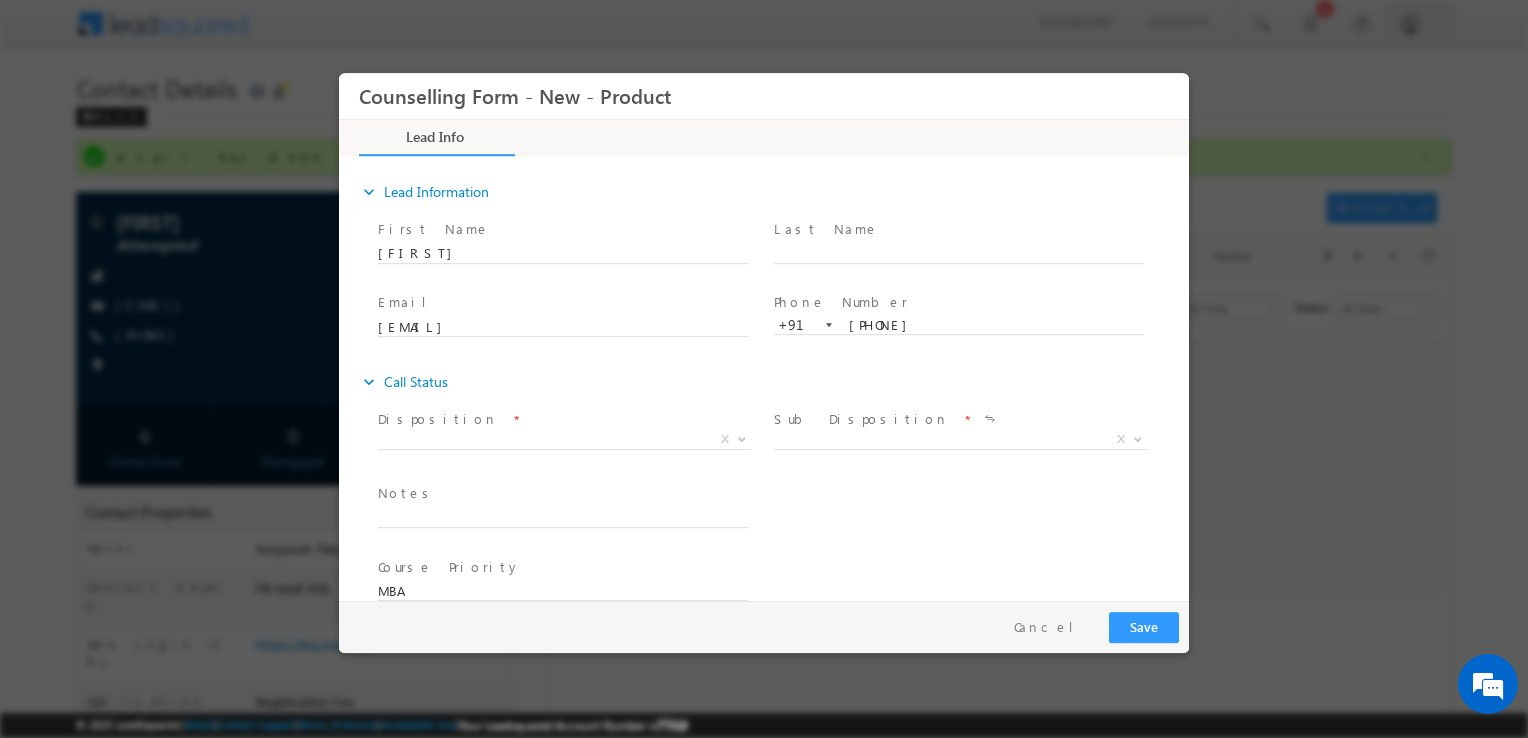 scroll, scrollTop: 0, scrollLeft: 0, axis: both 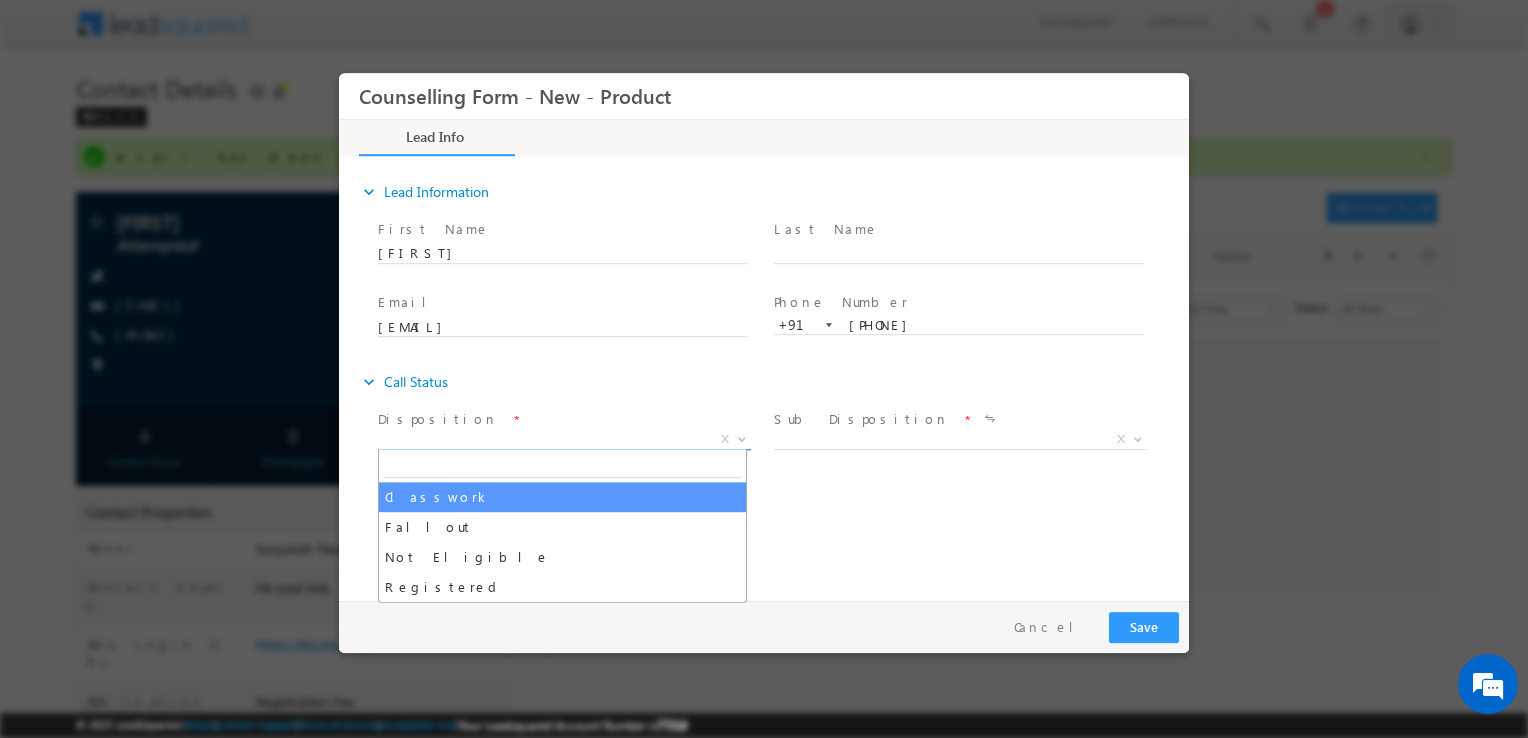 click on "X" at bounding box center (564, 440) 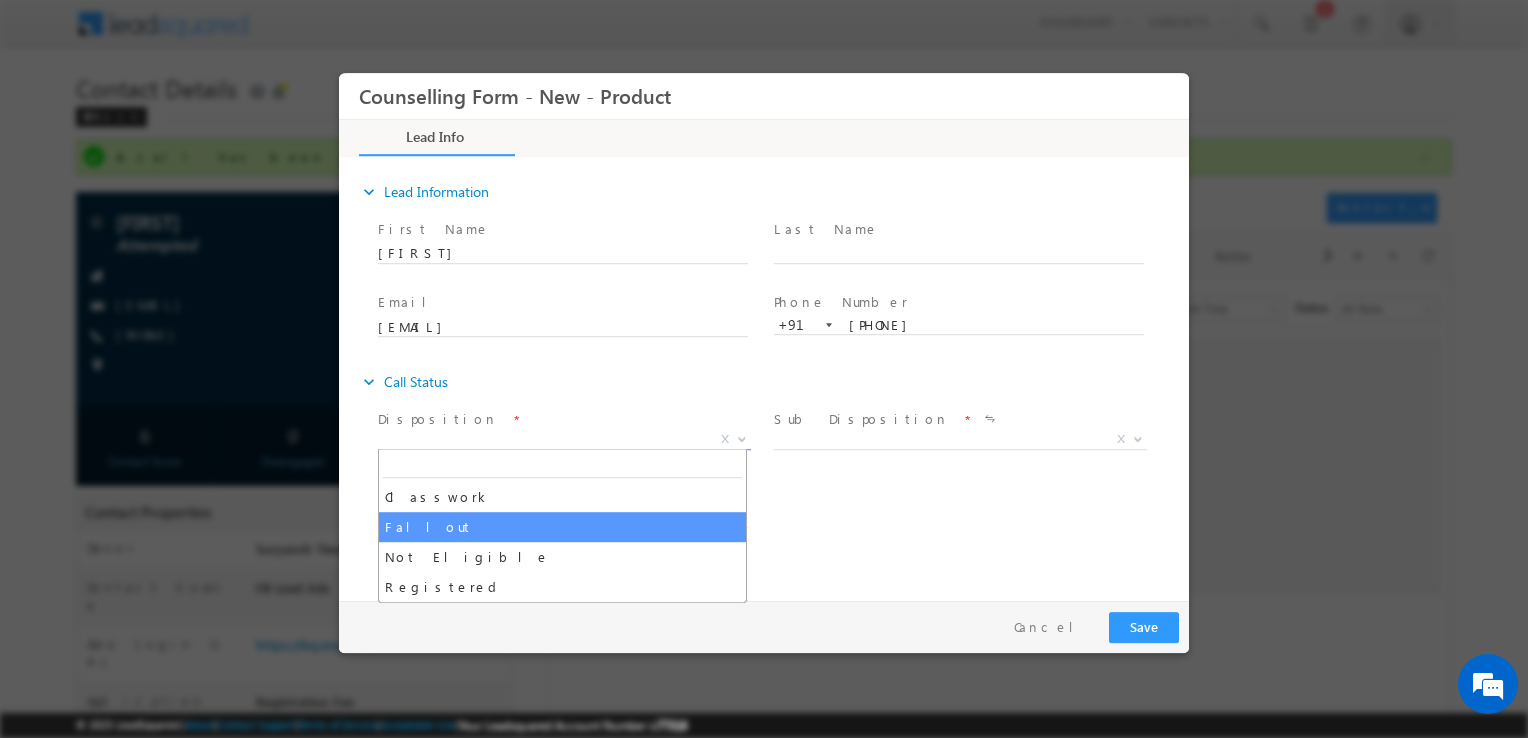 click on "Follow Up Date
*
Notes
*" at bounding box center (781, 516) 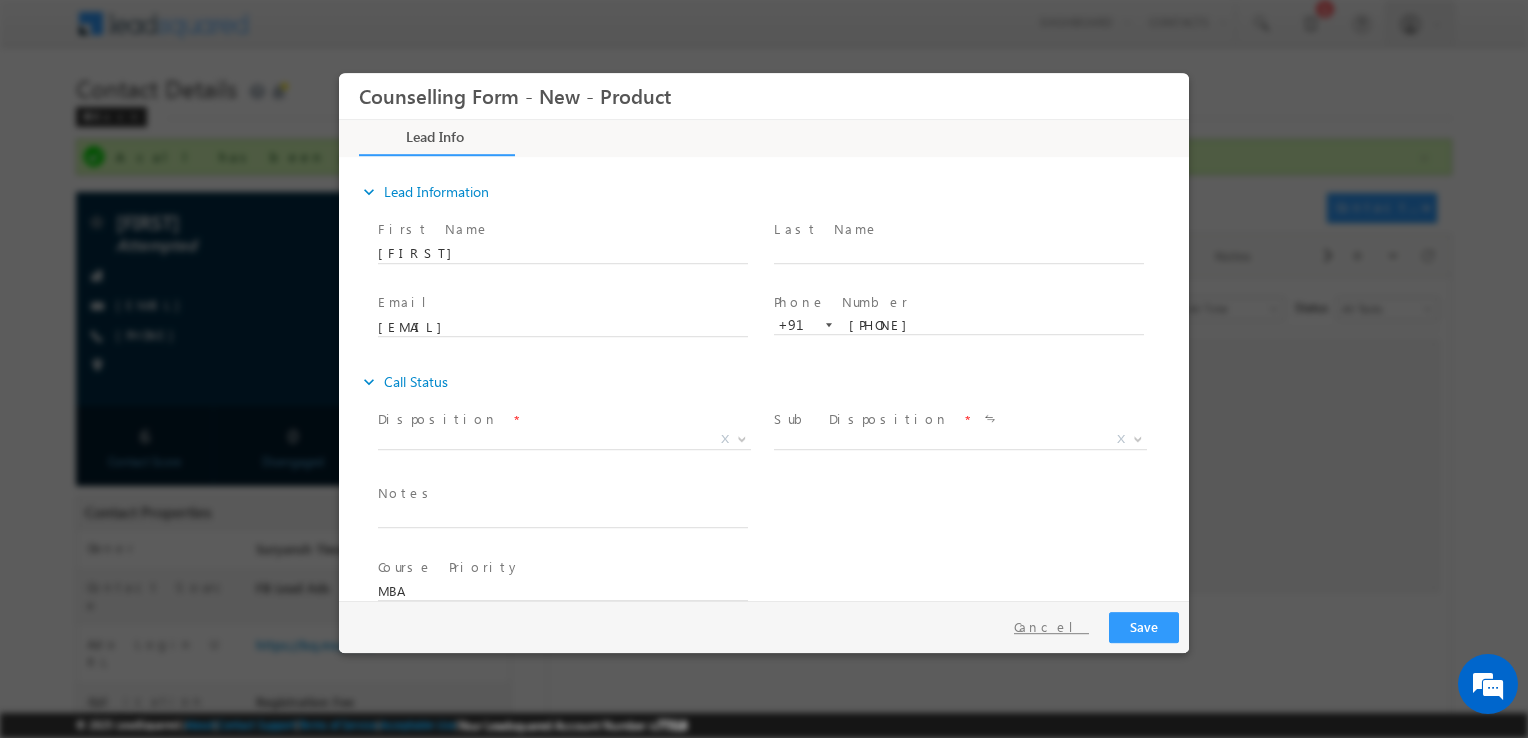 click on "Cancel" at bounding box center (1051, 627) 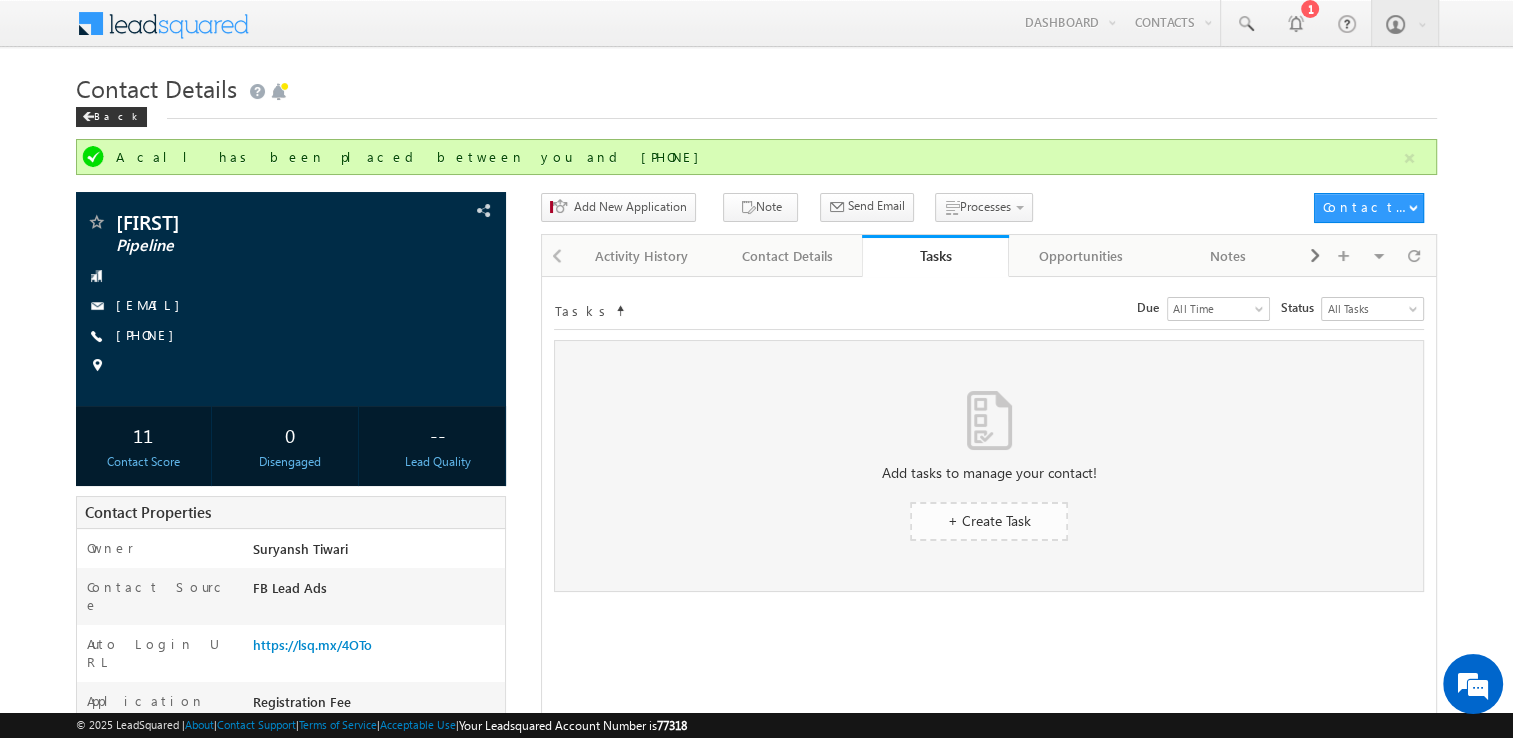 click on "+ Create Task" at bounding box center (989, 520) 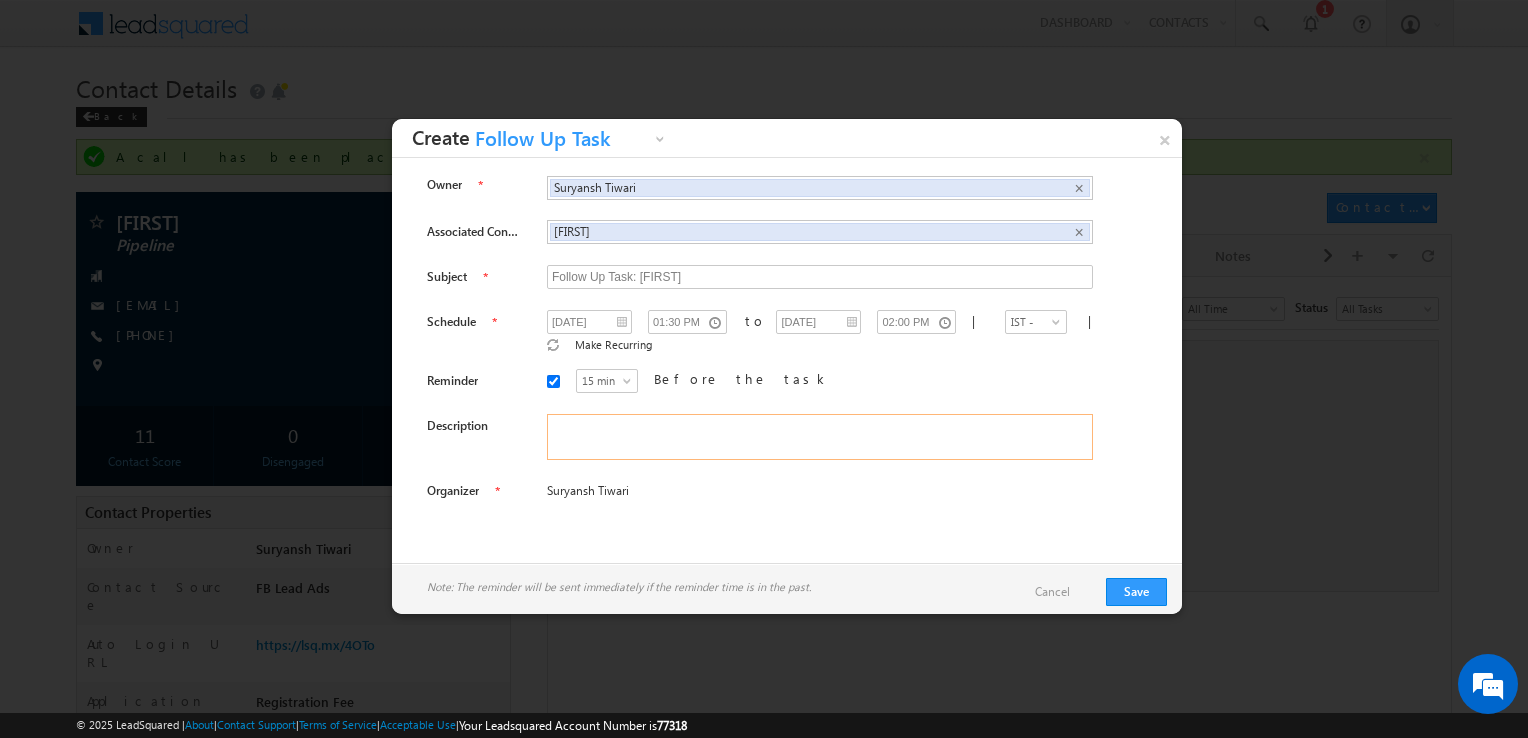 click at bounding box center (820, 437) 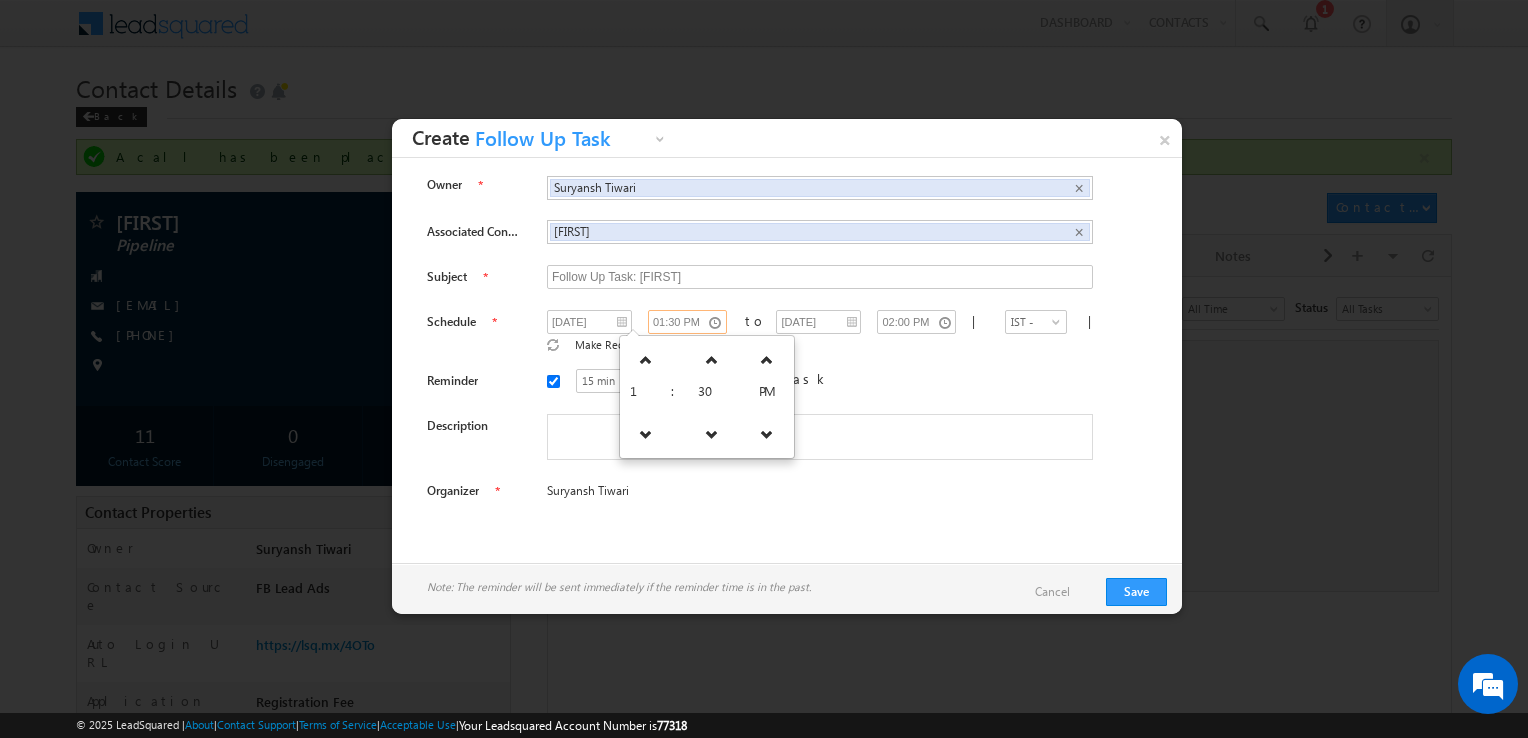 click on "01:30 PM" at bounding box center (687, 322) 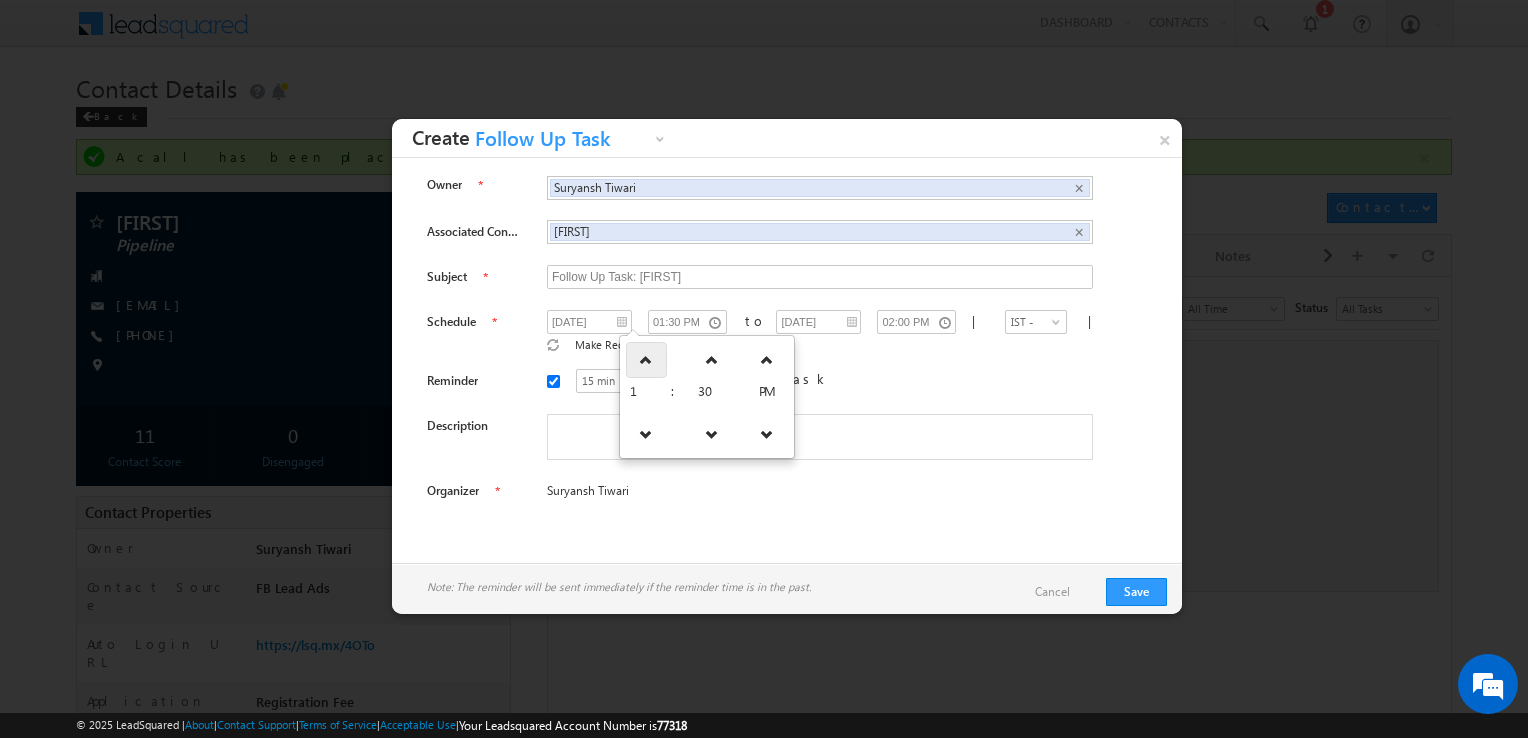 click at bounding box center (646, 360) 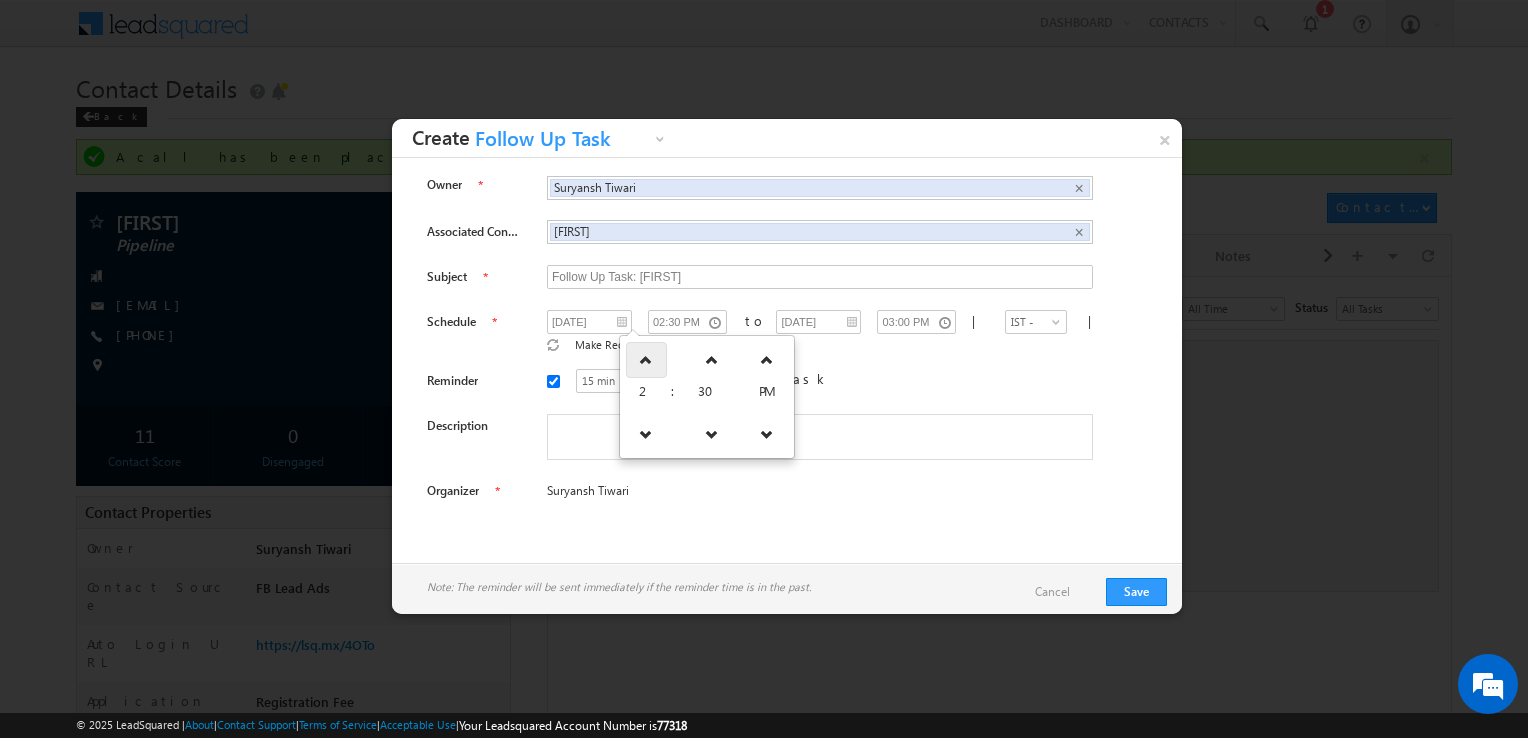click at bounding box center (646, 360) 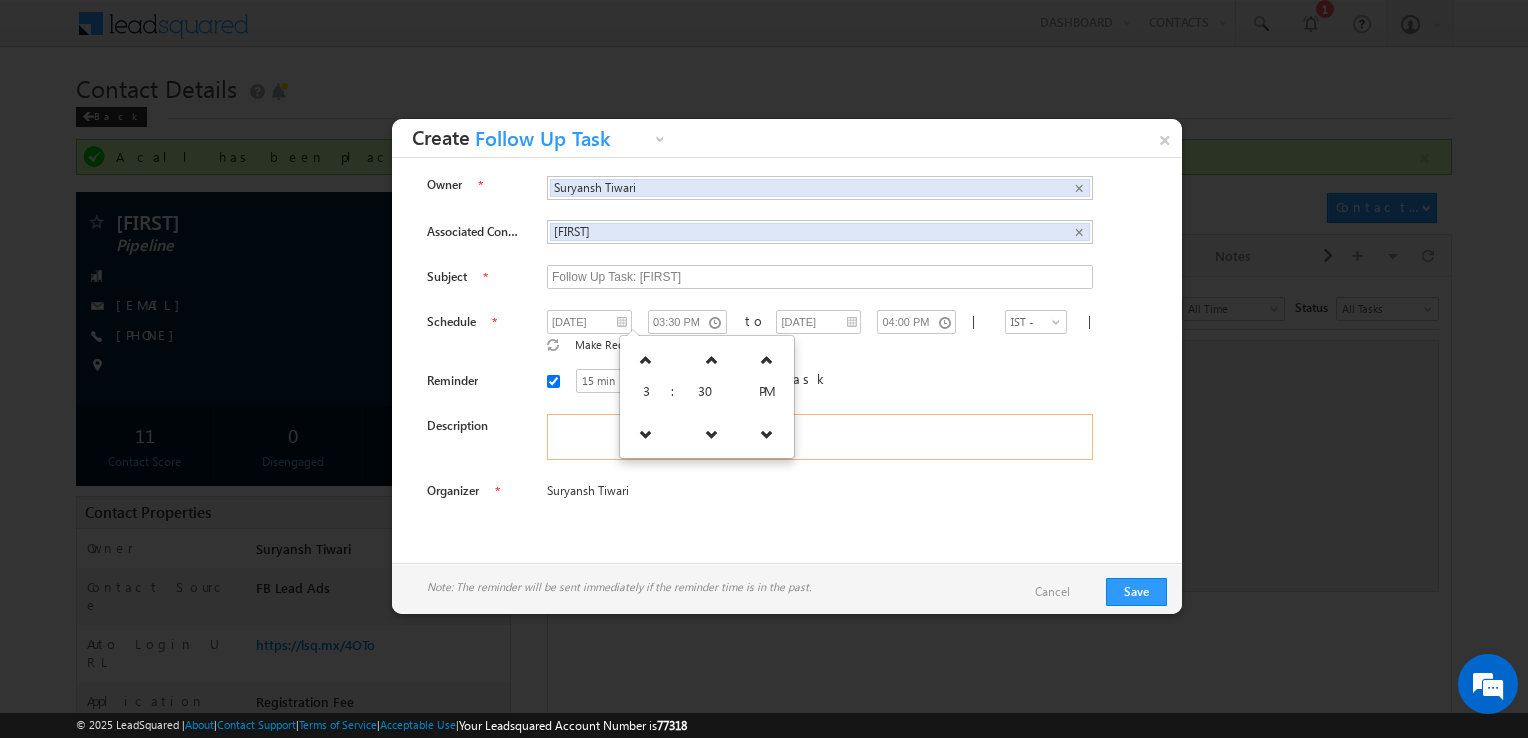 click at bounding box center (820, 437) 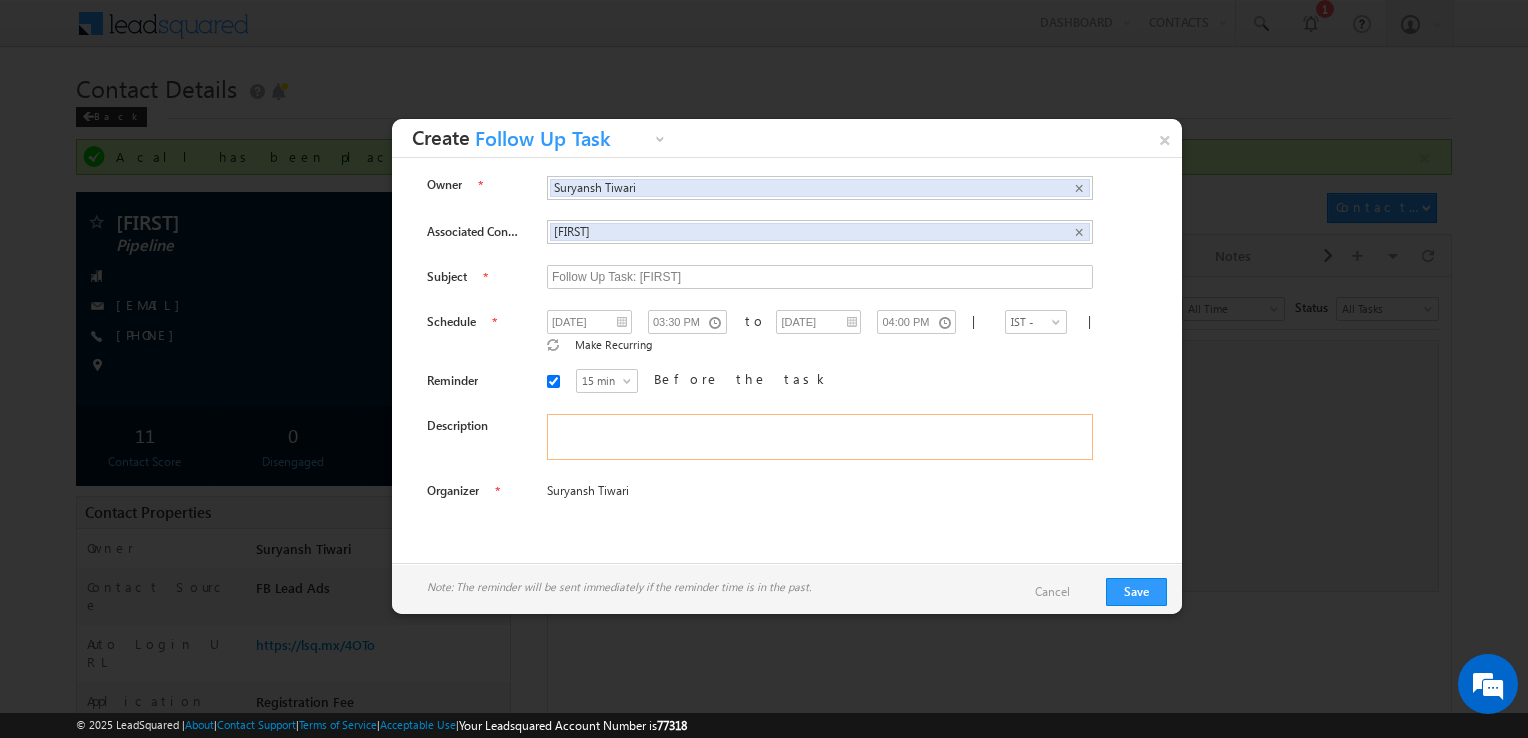paste on "Planning for daughter for MBA
C- Canada priority / Will check for USA also
BBA - Punjab Uniersity - 65% - 2025" 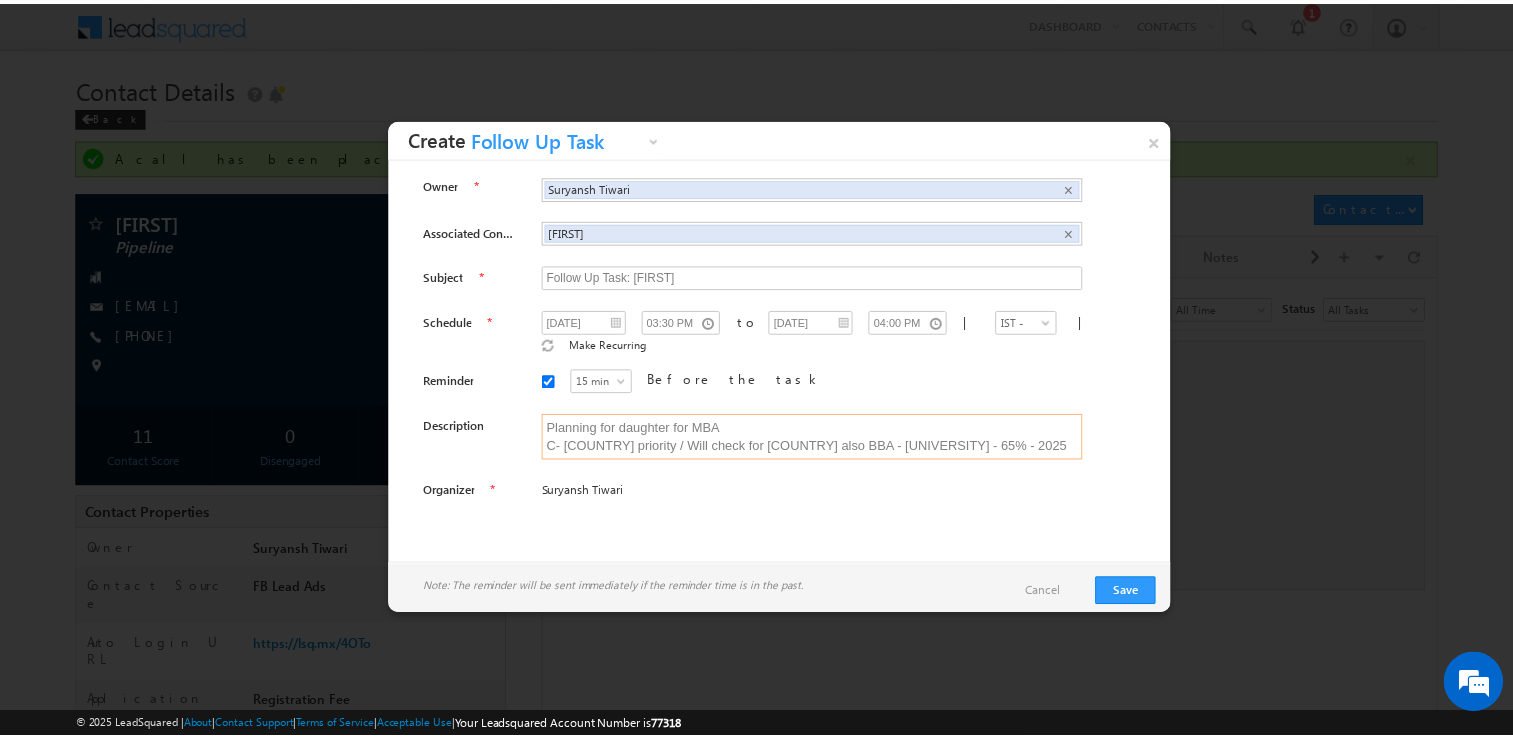 scroll, scrollTop: 12, scrollLeft: 0, axis: vertical 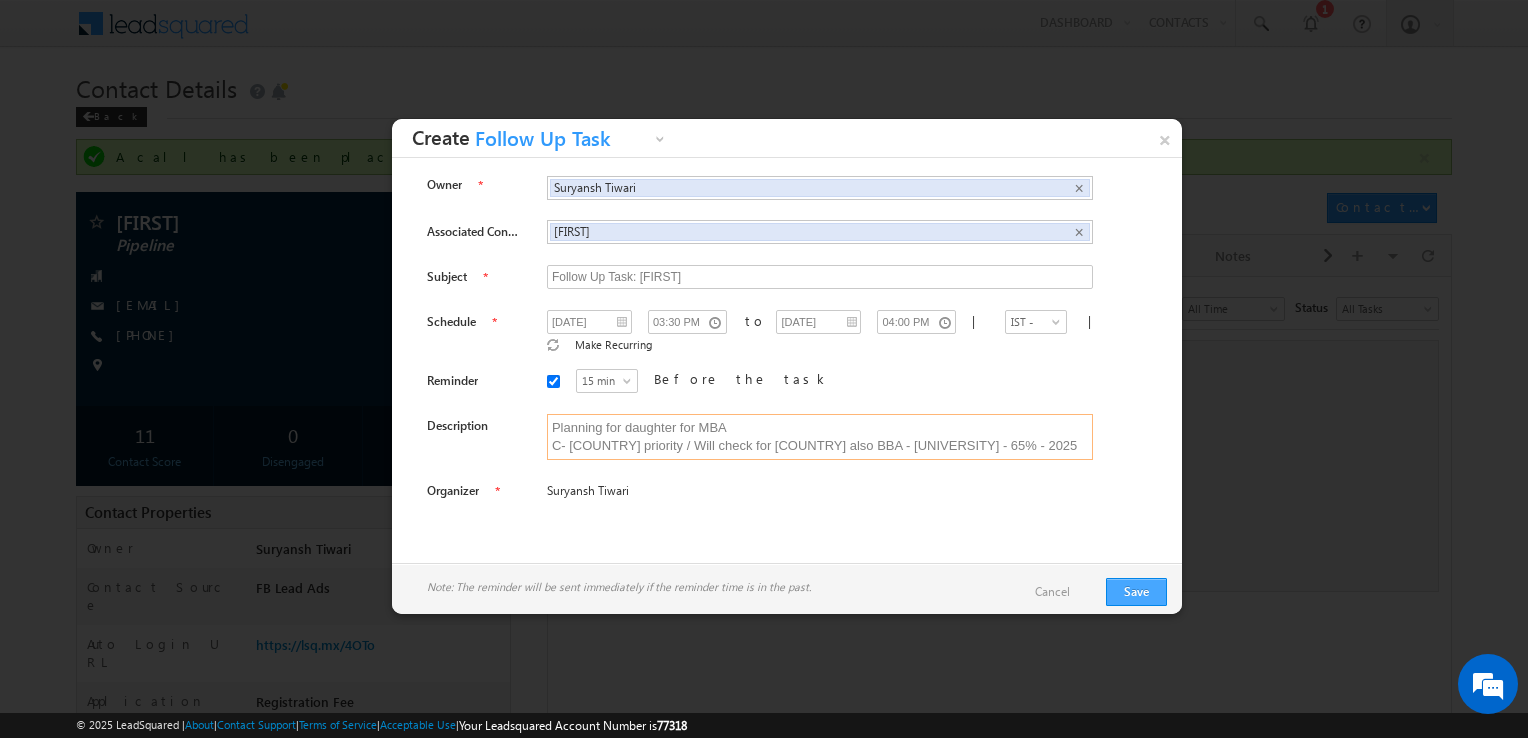 type on "Planning for daughter for MBA
C- Canada priority / Will check for USA also
BBA - Punjab Uniersity - 65% - 2025" 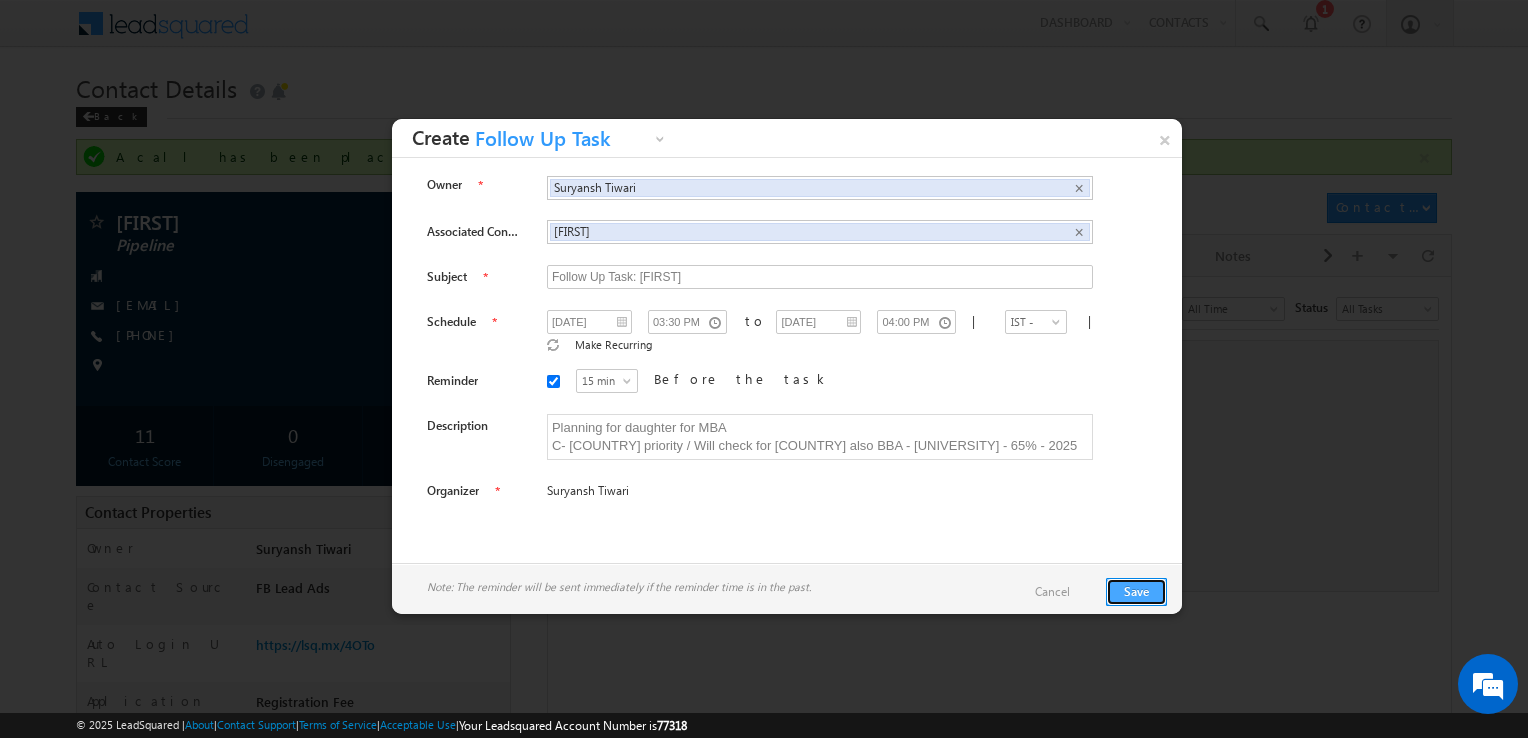 click on "Save" at bounding box center (1136, 592) 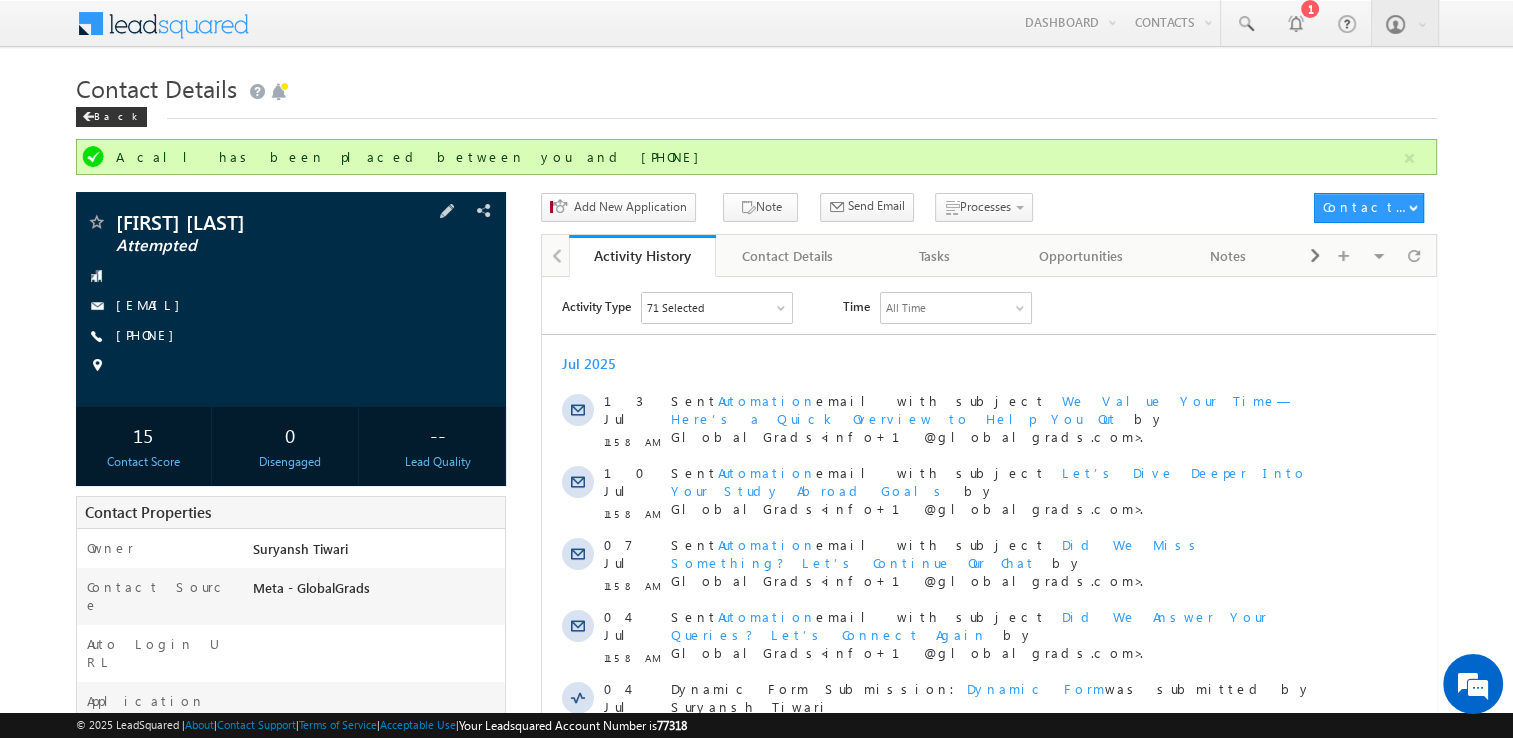 scroll, scrollTop: 0, scrollLeft: 0, axis: both 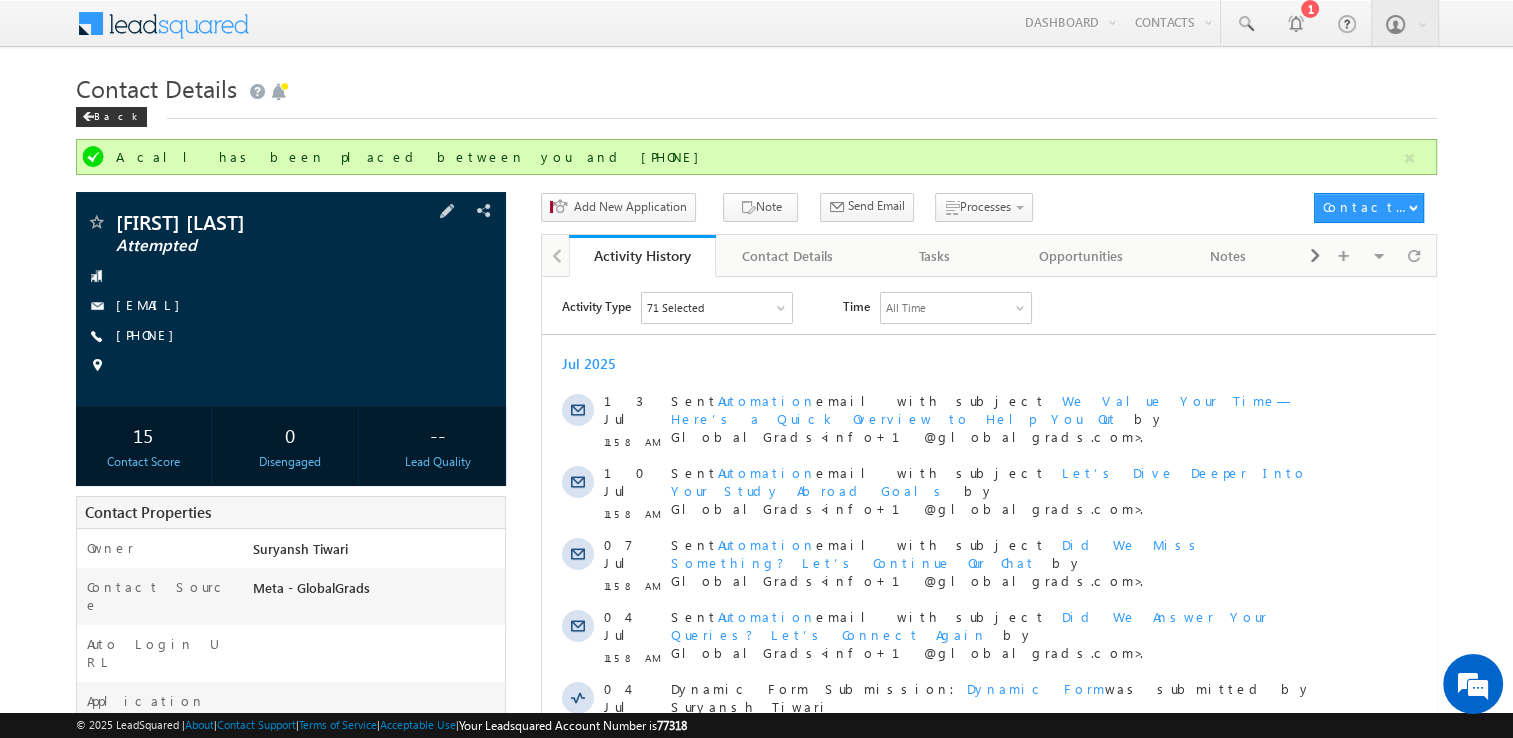 click on "[FIRST] [LAST]
Attempted
[EMAIL]
[PHONE]" at bounding box center [291, 299] 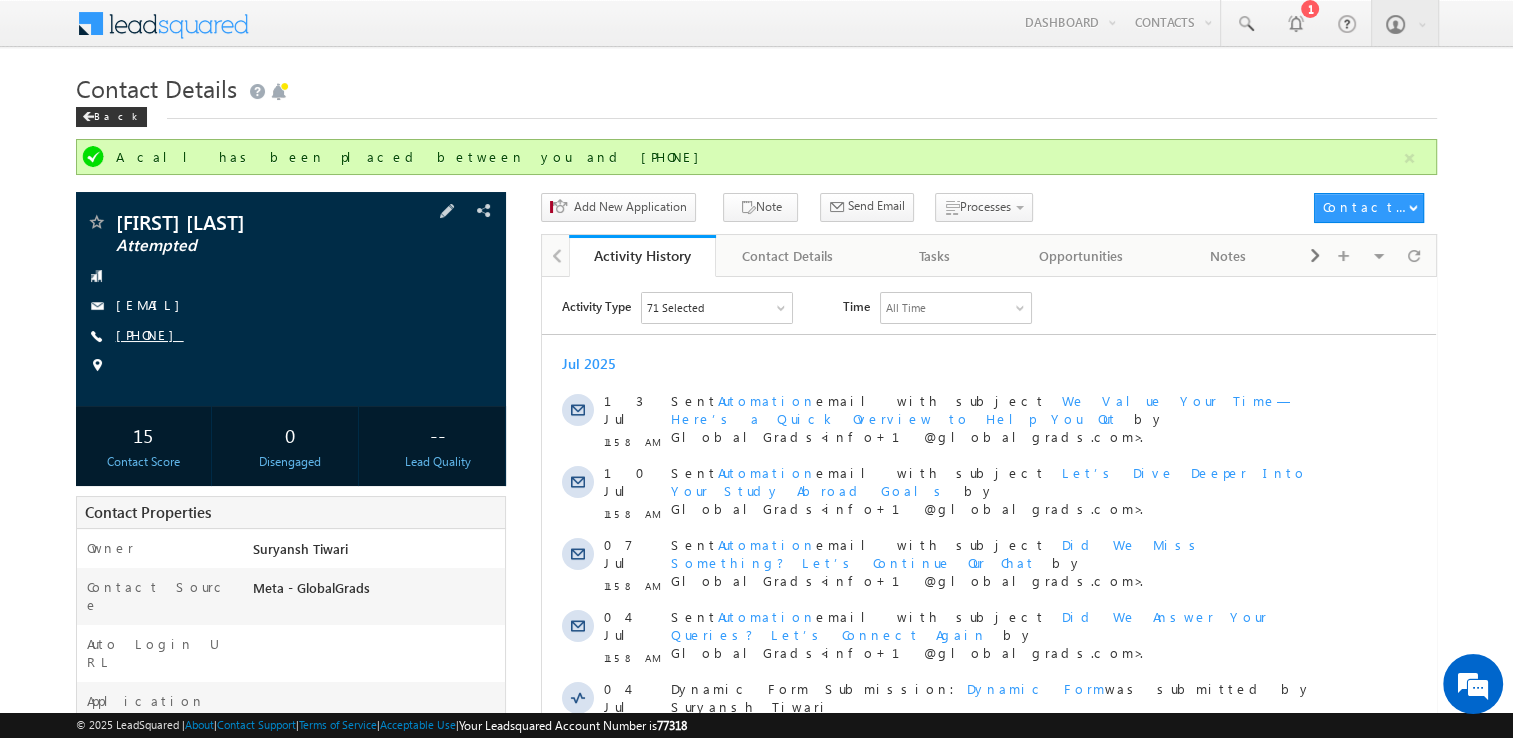 click on "[PHONE]" at bounding box center (150, 334) 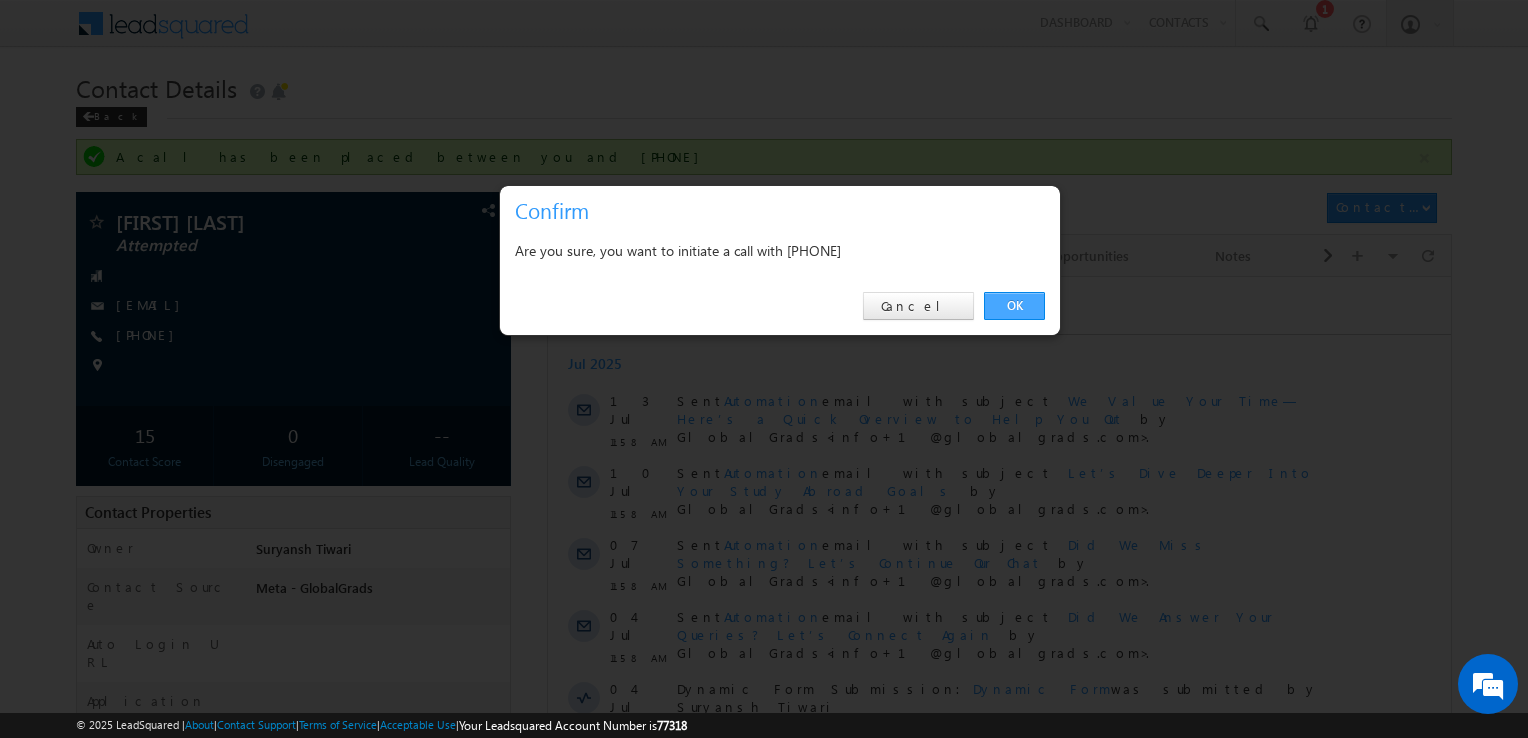 click on "OK" at bounding box center (1014, 306) 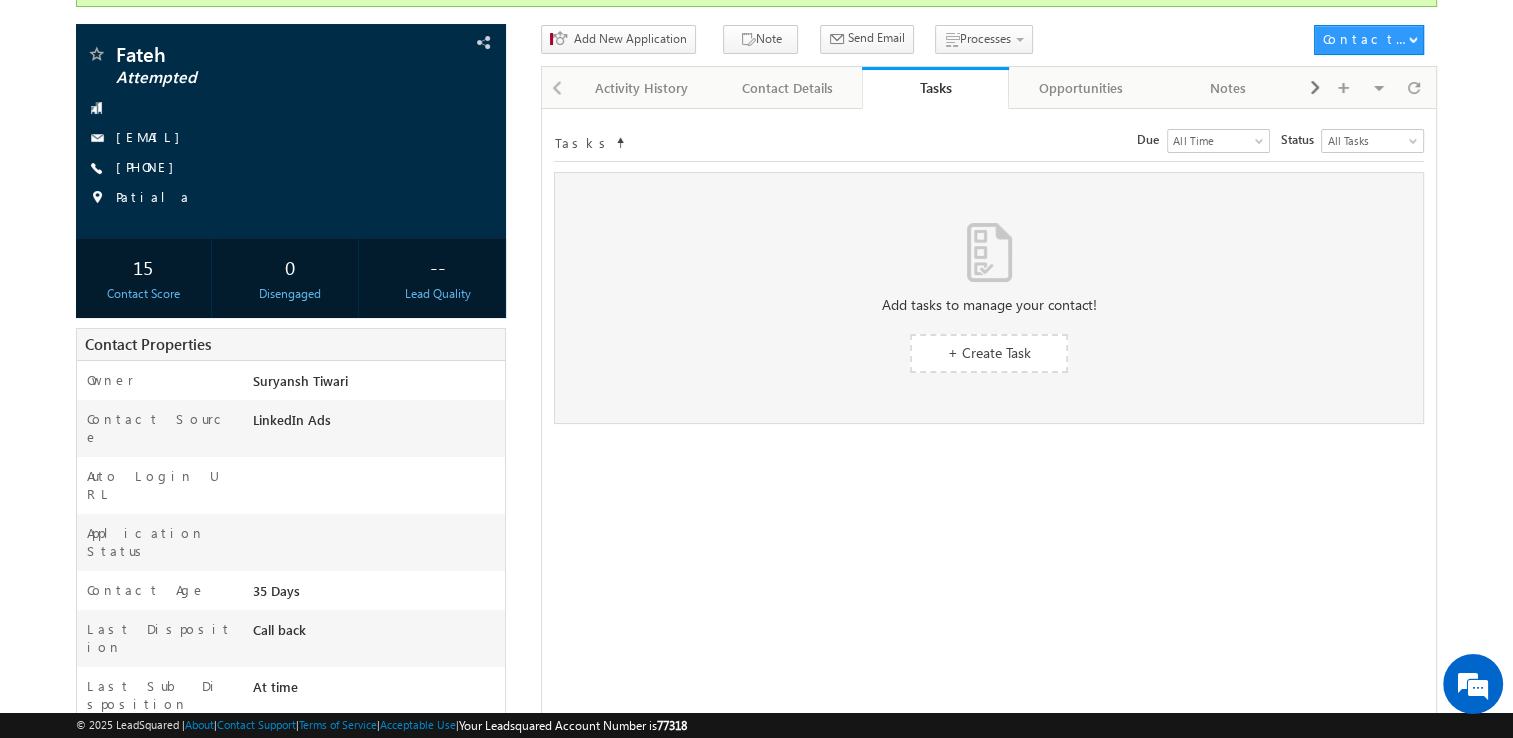 scroll, scrollTop: 0, scrollLeft: 0, axis: both 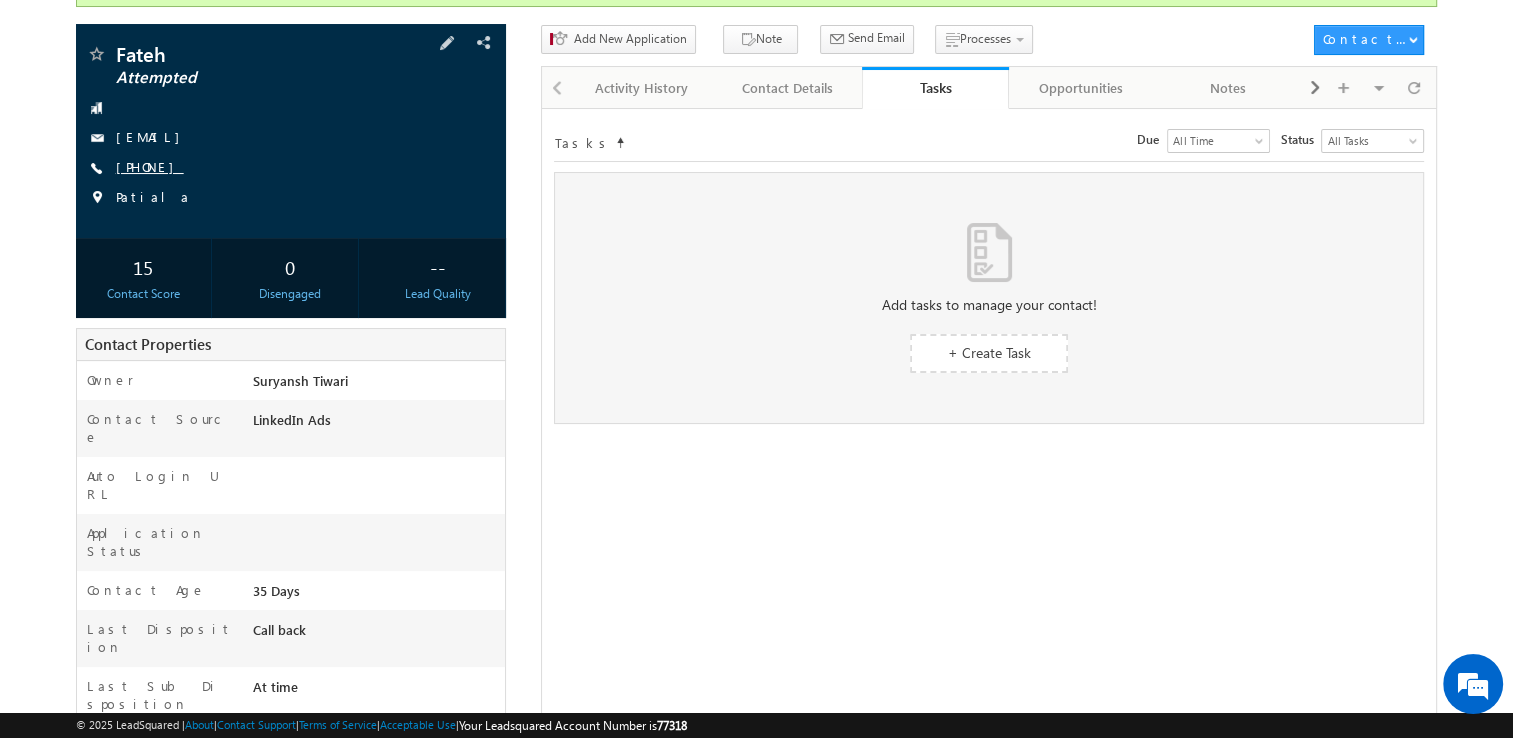 click on "[PHONE]" at bounding box center [150, 166] 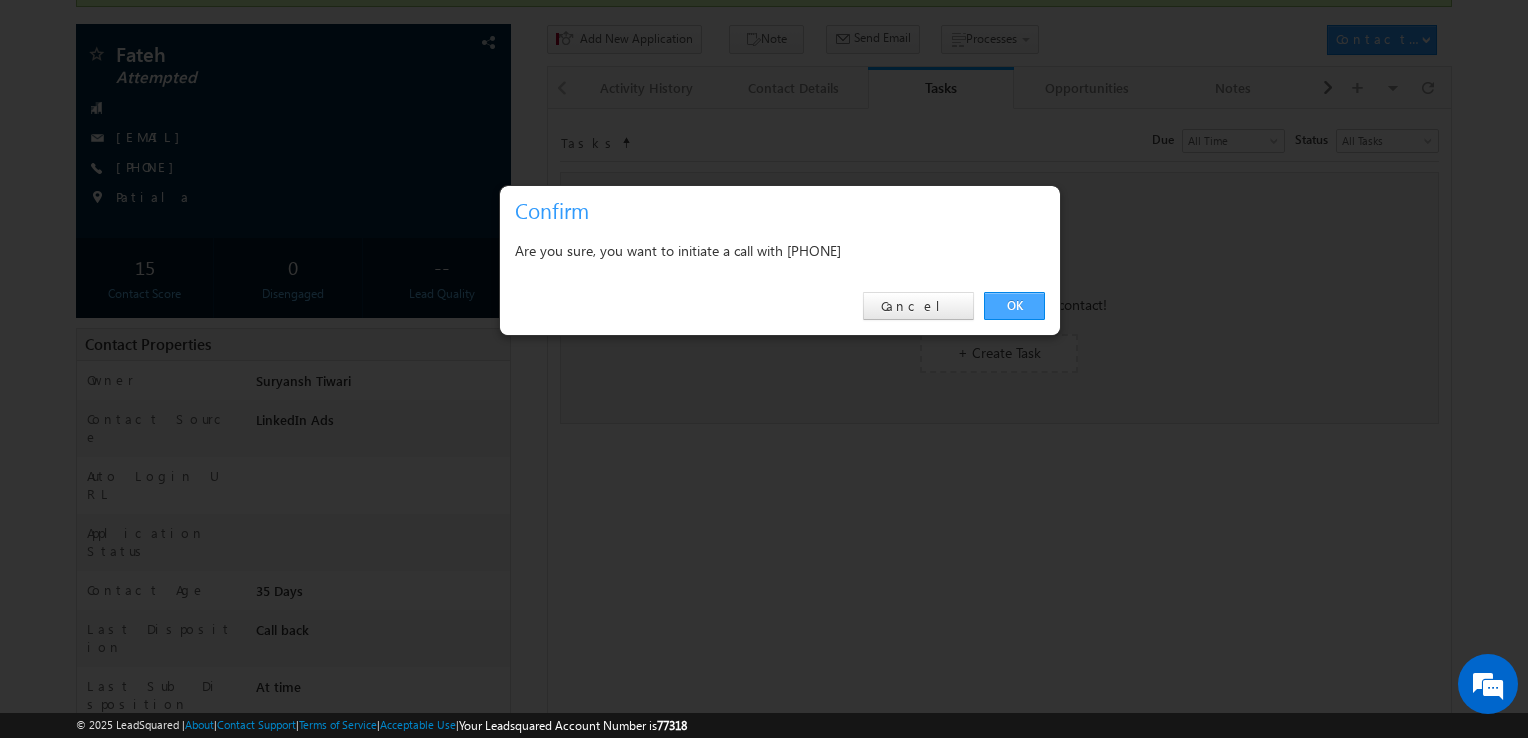 click on "OK" at bounding box center [1014, 306] 